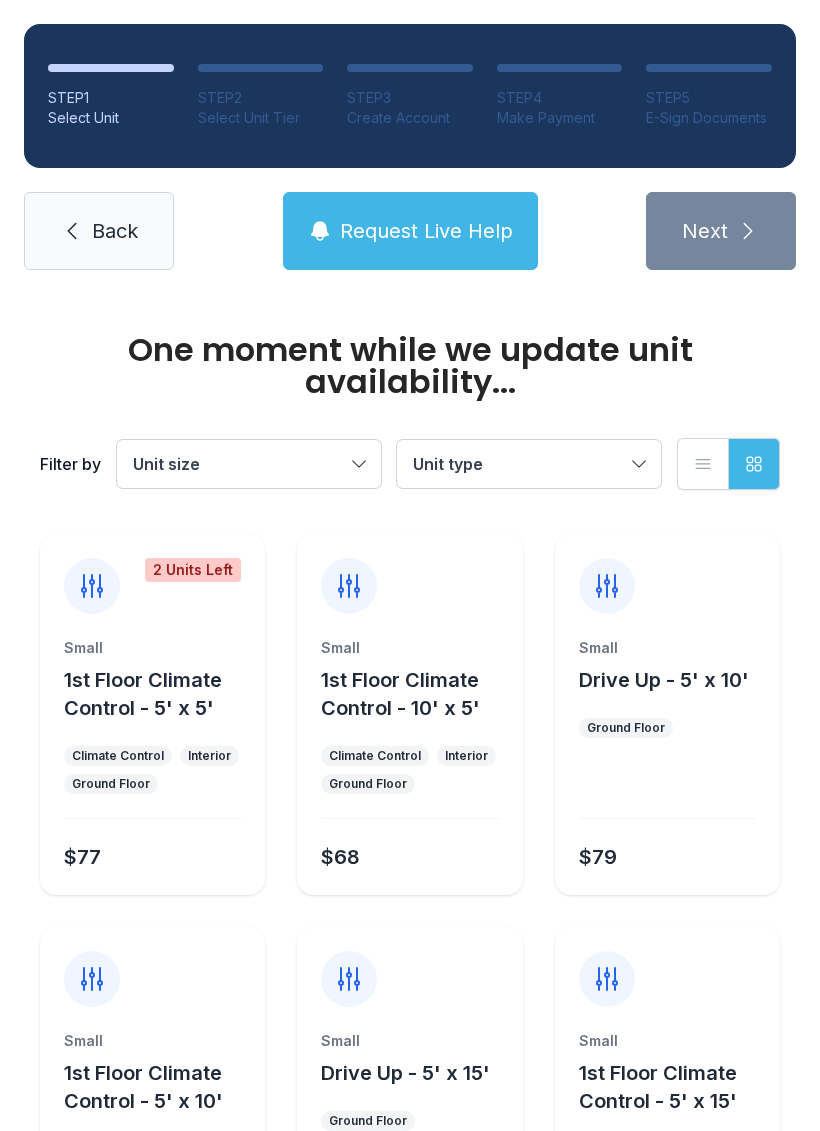 scroll, scrollTop: 0, scrollLeft: 0, axis: both 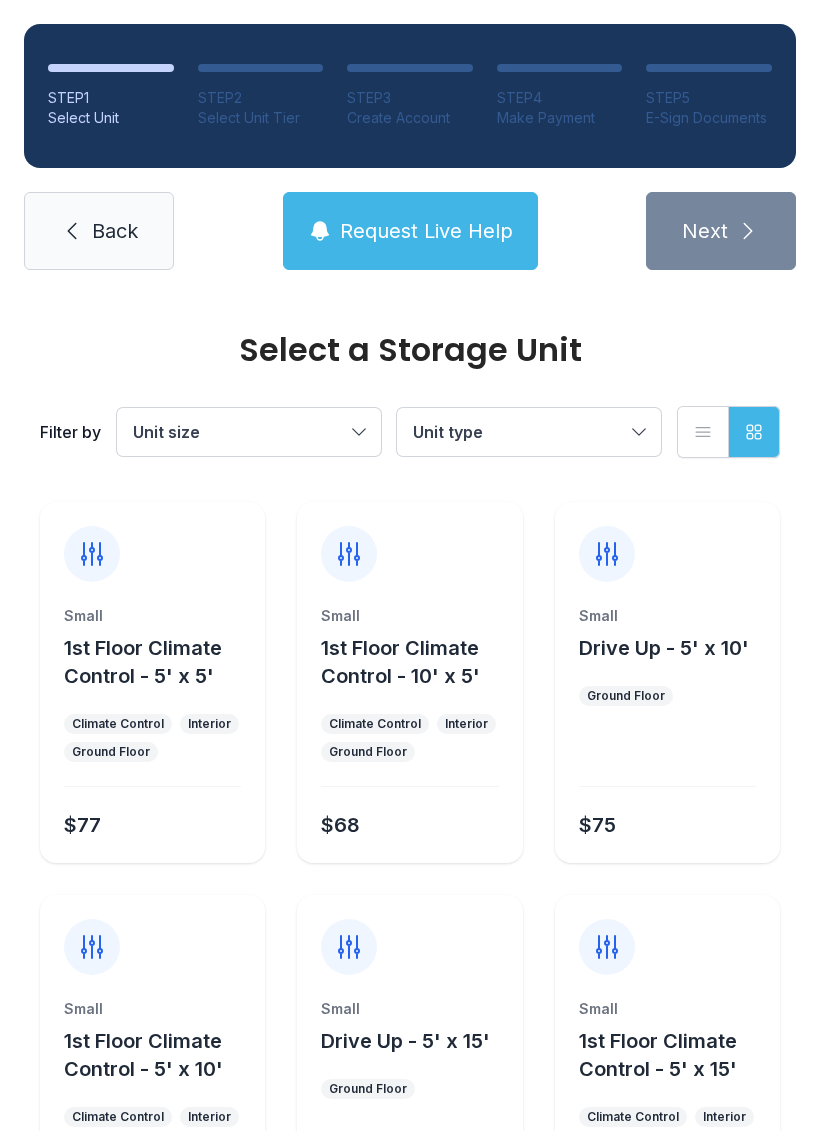 click on "Interior" at bounding box center (466, 724) 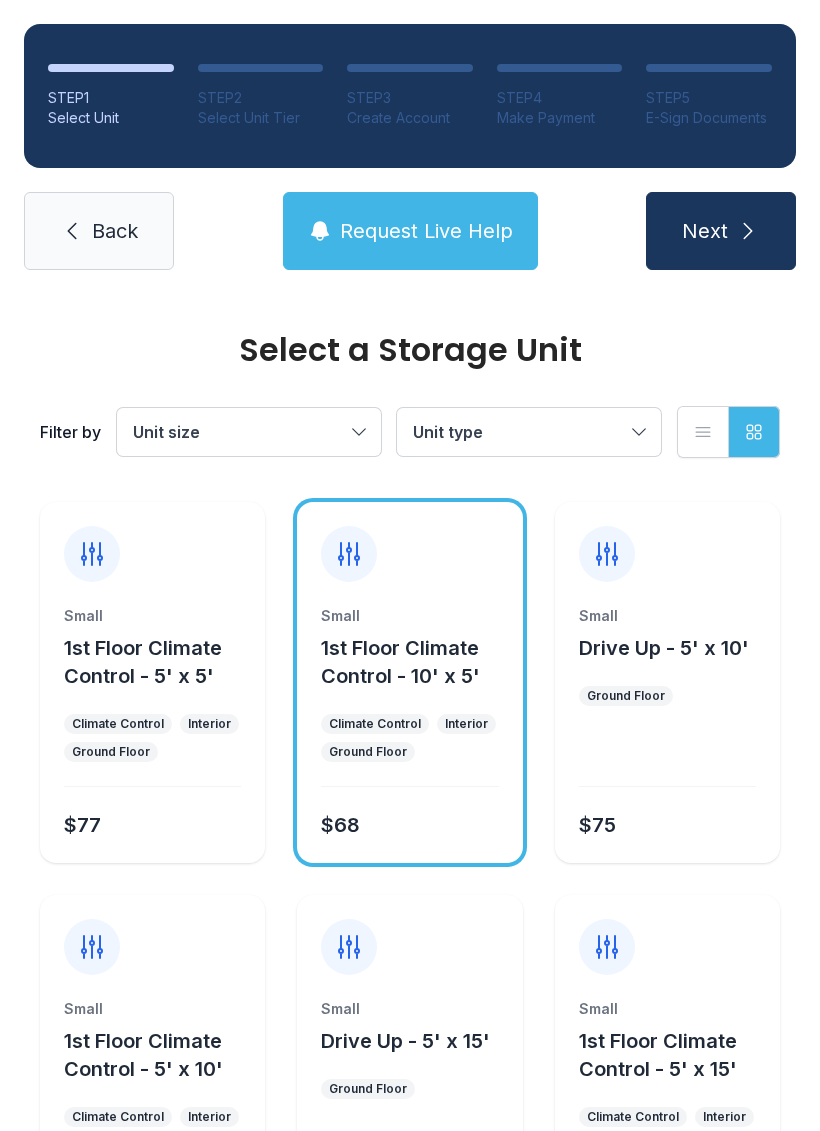 click on "Request Live Help" at bounding box center (426, 231) 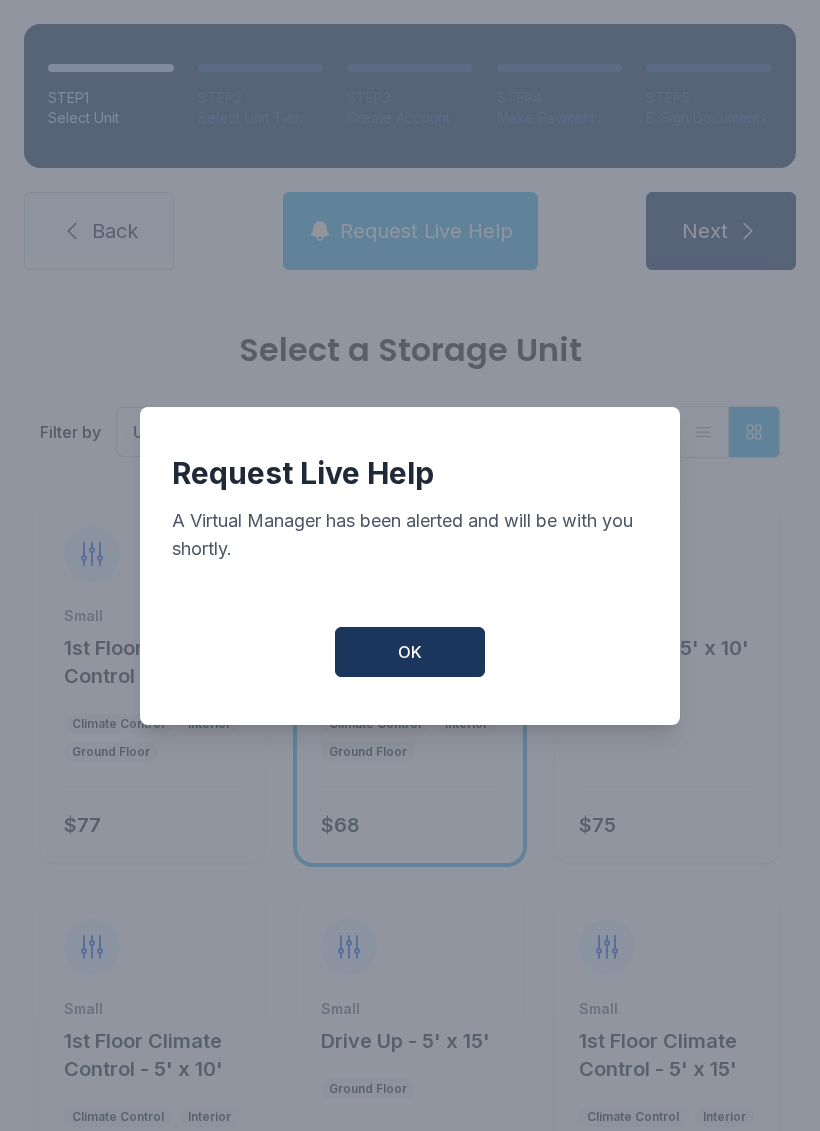 click on "OK" at bounding box center [410, 652] 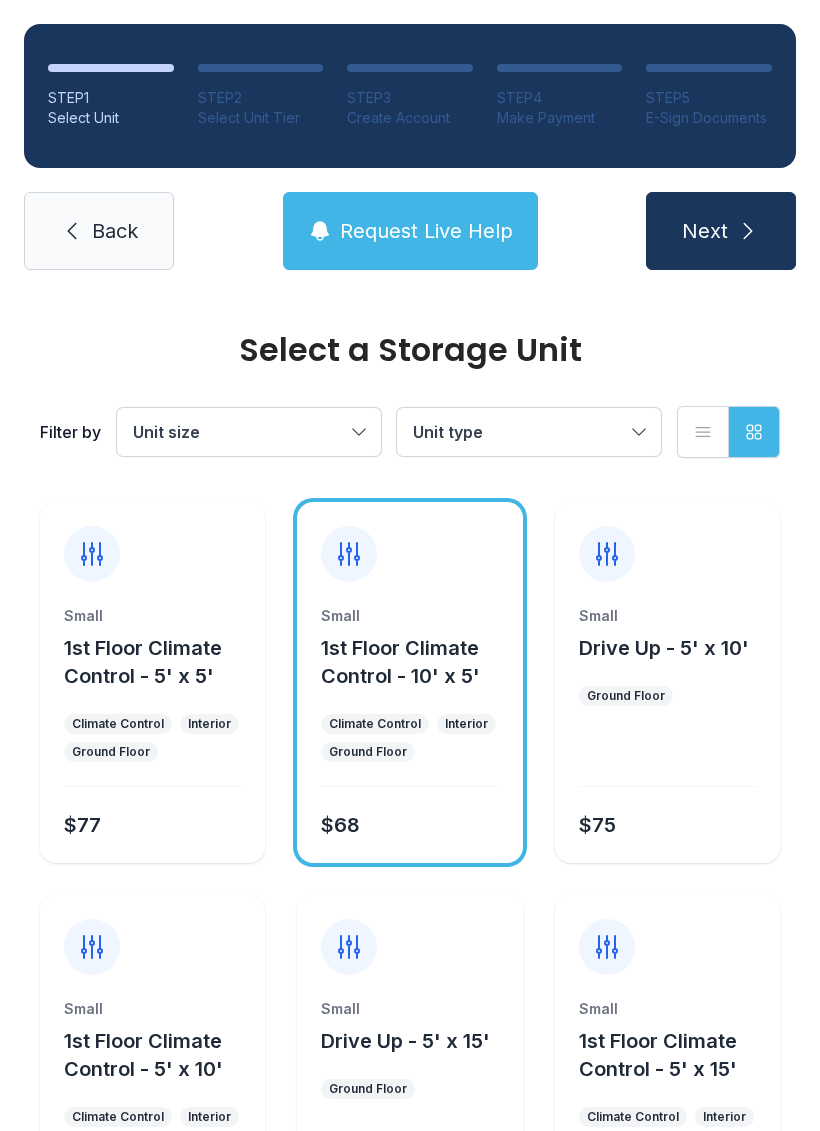 click on "$68" at bounding box center (405, 821) 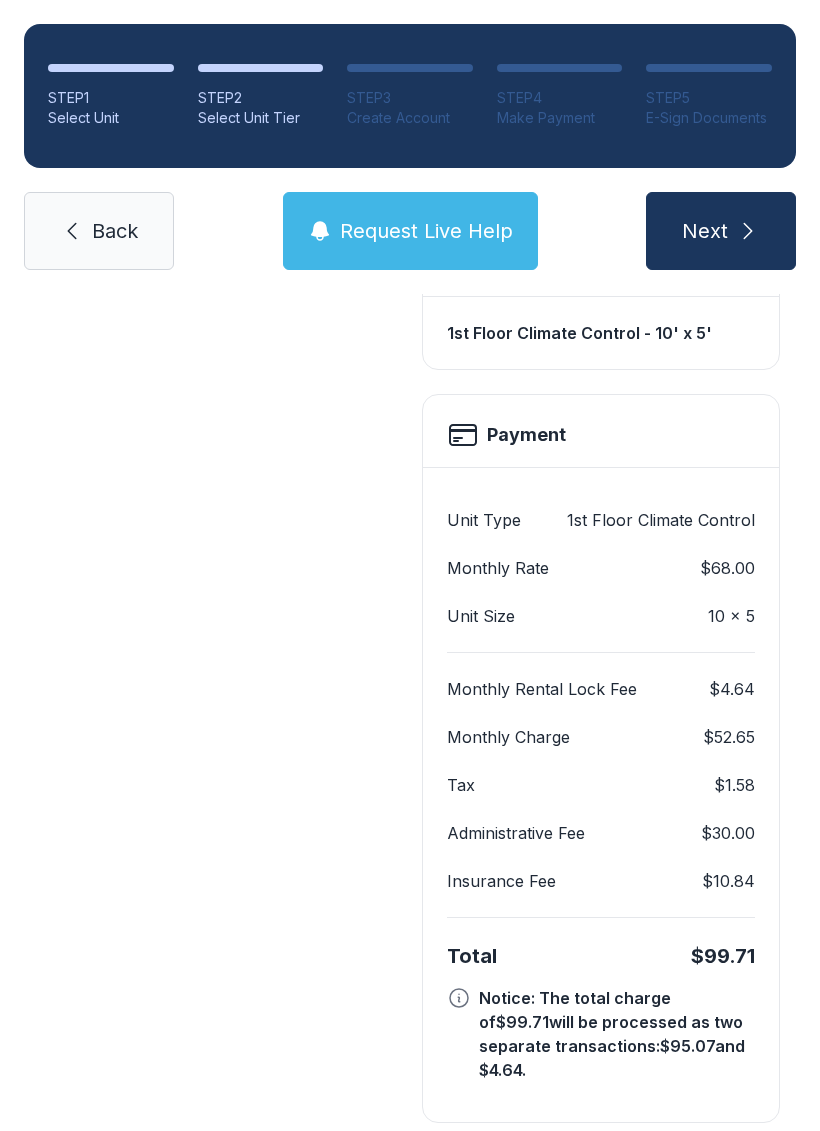 scroll, scrollTop: 617, scrollLeft: 0, axis: vertical 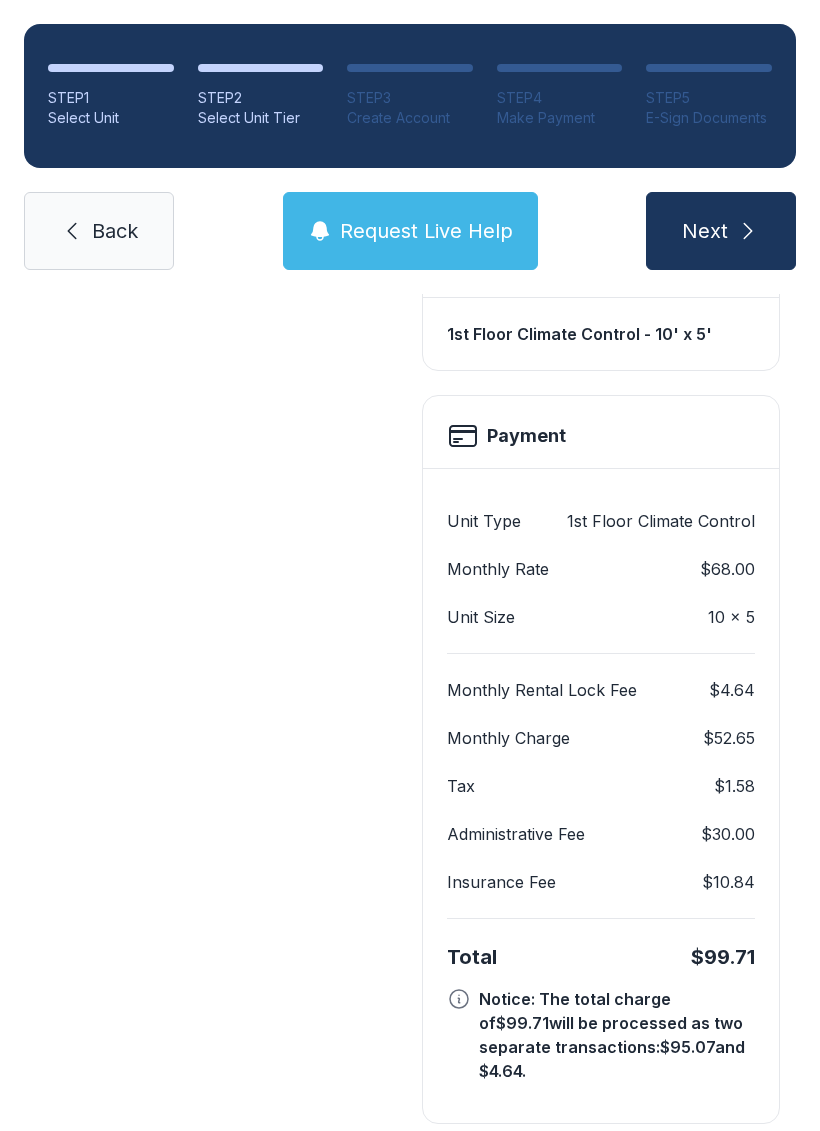 click 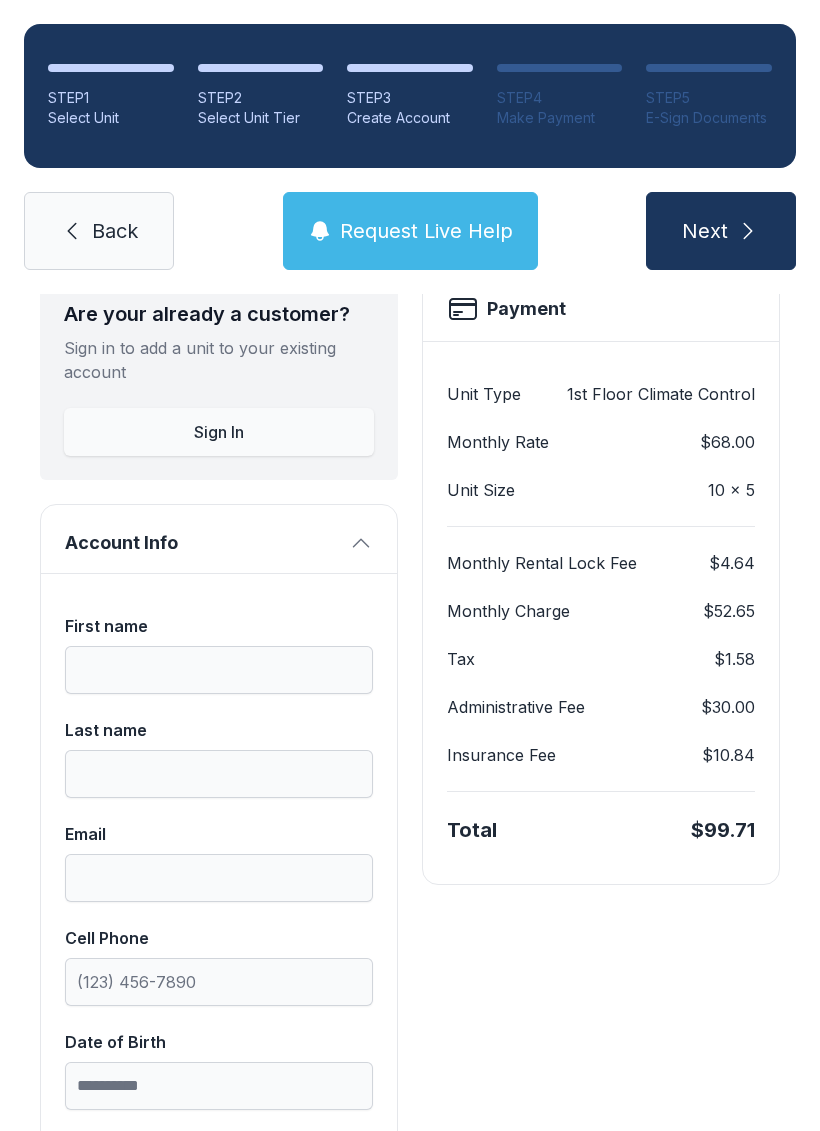 scroll, scrollTop: 141, scrollLeft: 0, axis: vertical 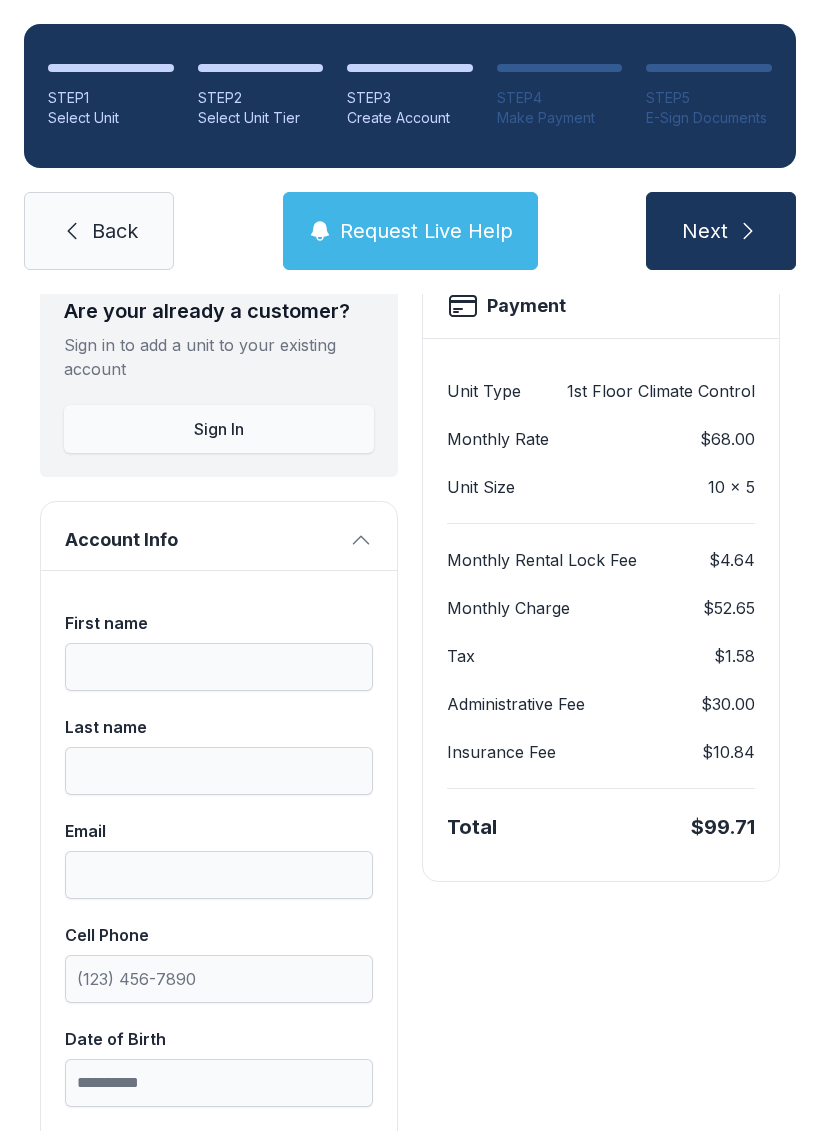 click on "Back" at bounding box center (99, 231) 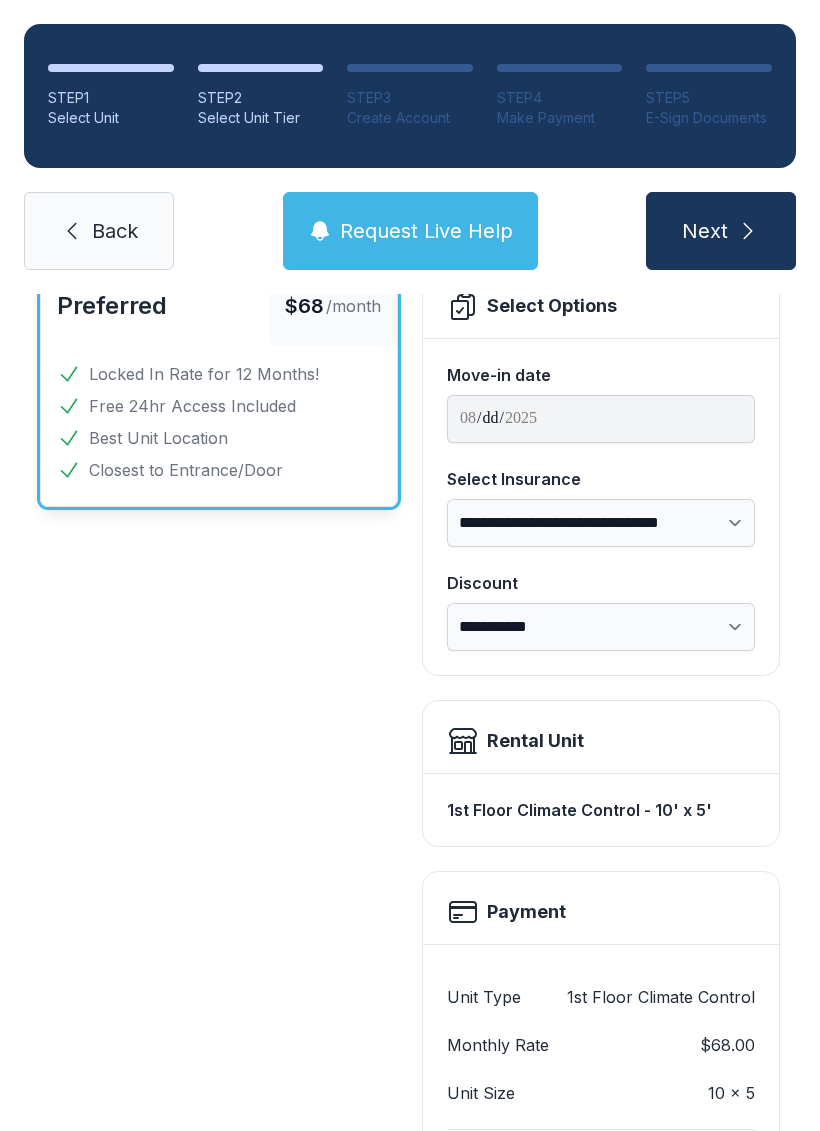 scroll, scrollTop: 0, scrollLeft: 0, axis: both 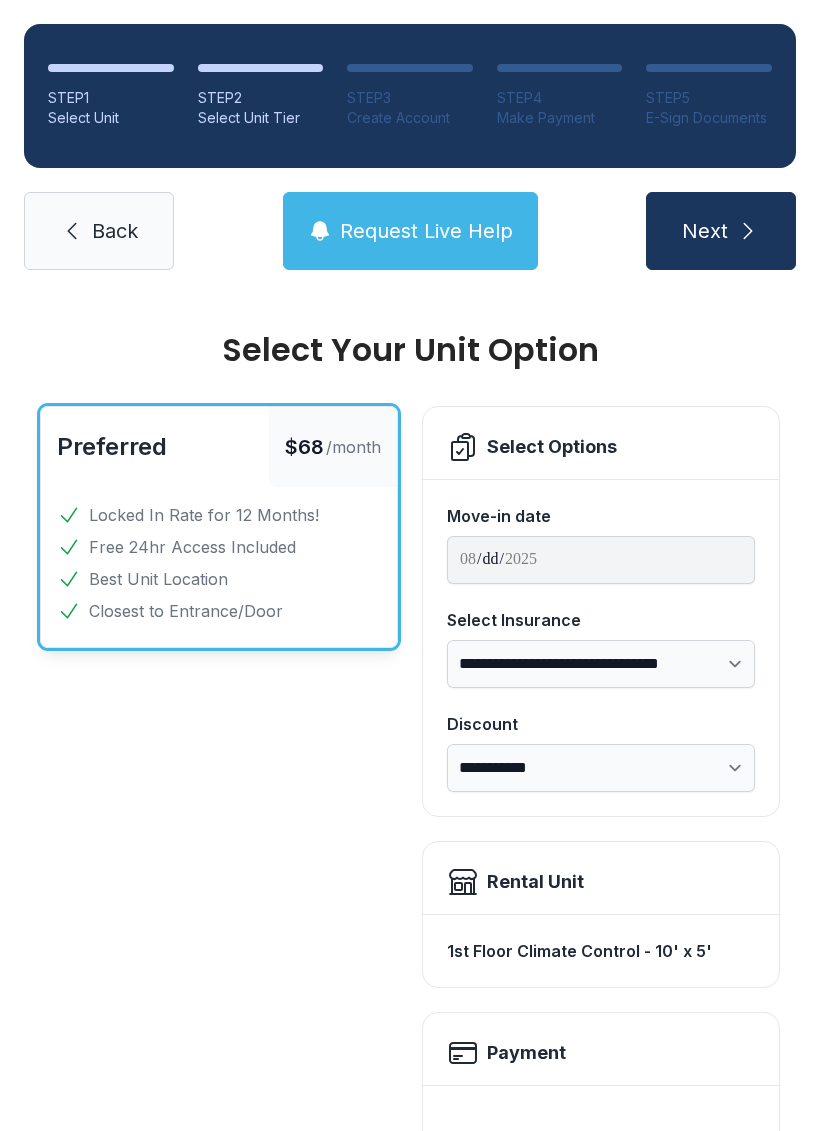 click on "Back" at bounding box center [99, 231] 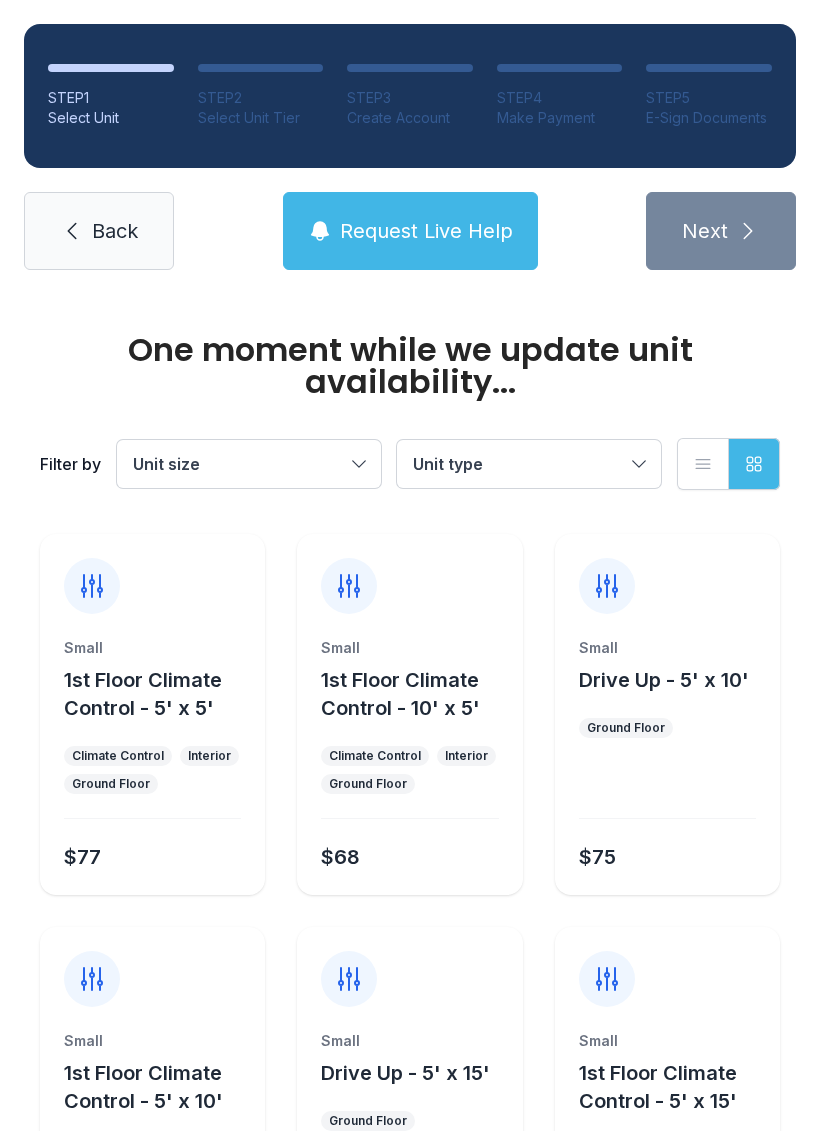 click on "Climate Control Interior Ground Floor" at bounding box center (409, 770) 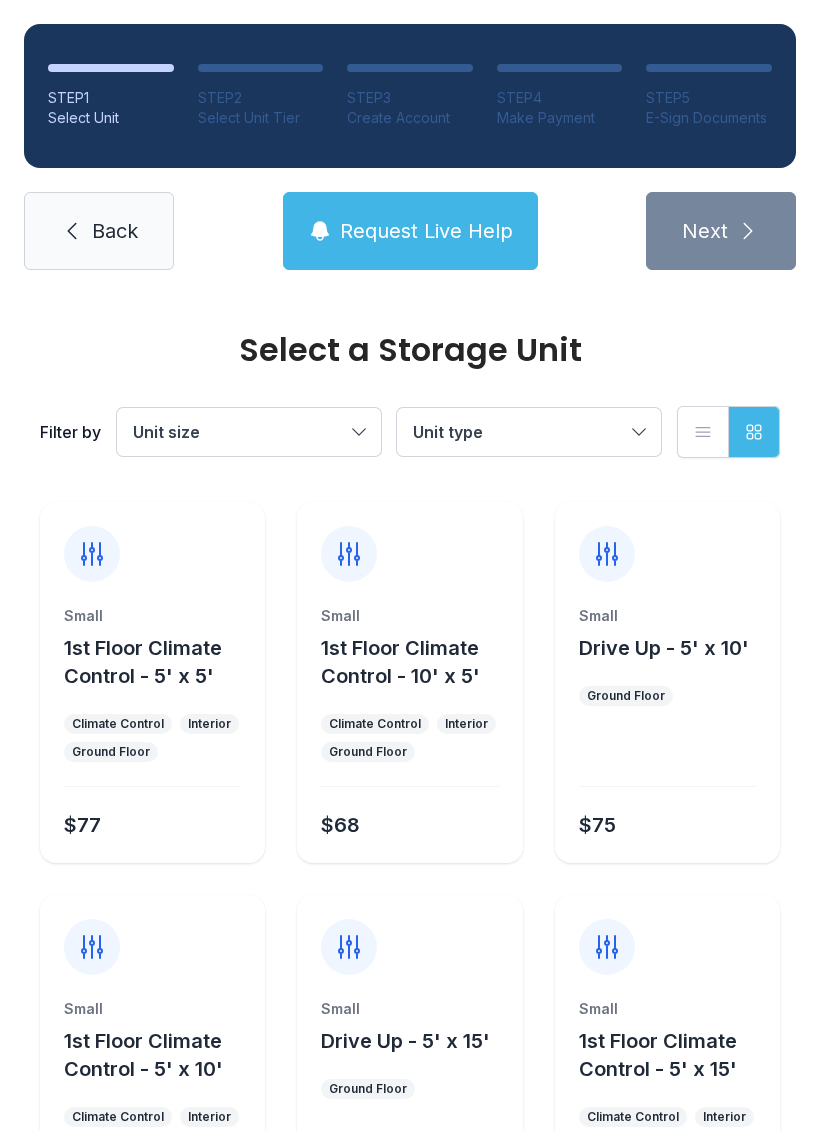 click on "Climate Control" at bounding box center (375, 724) 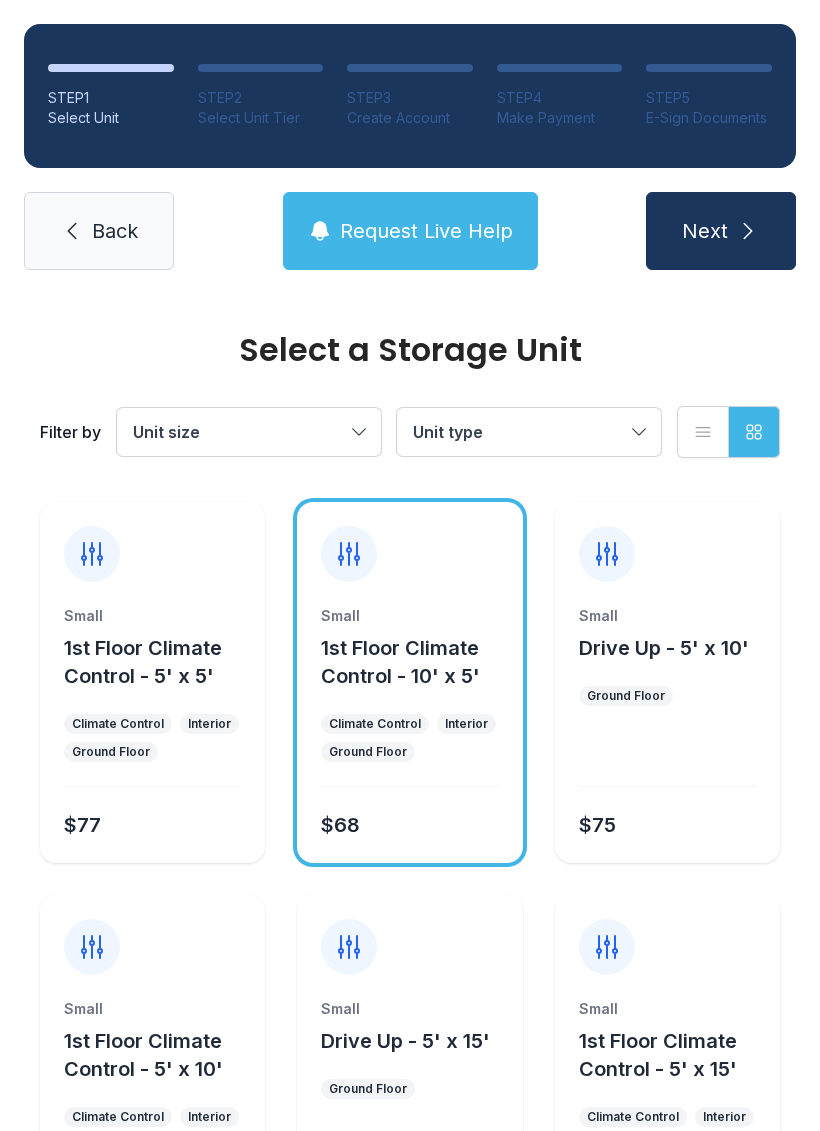 click 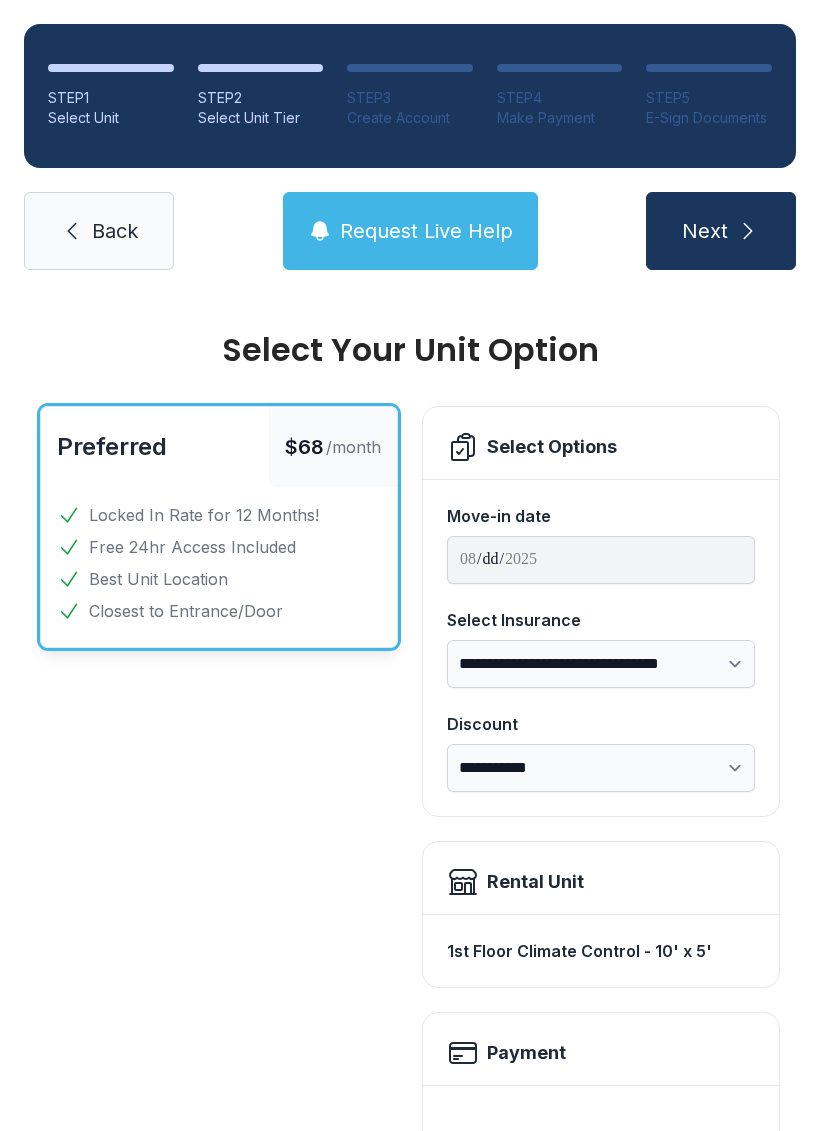 click on "Next" at bounding box center (721, 231) 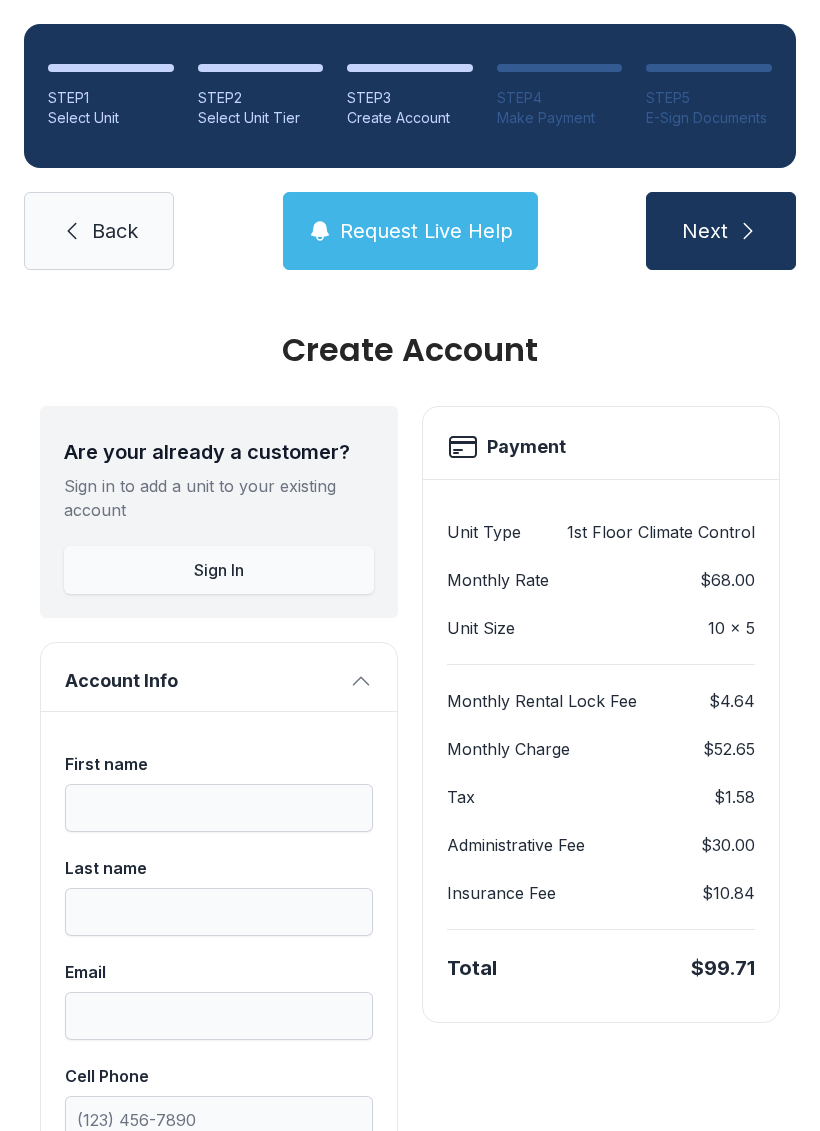 click on "Next" at bounding box center (705, 231) 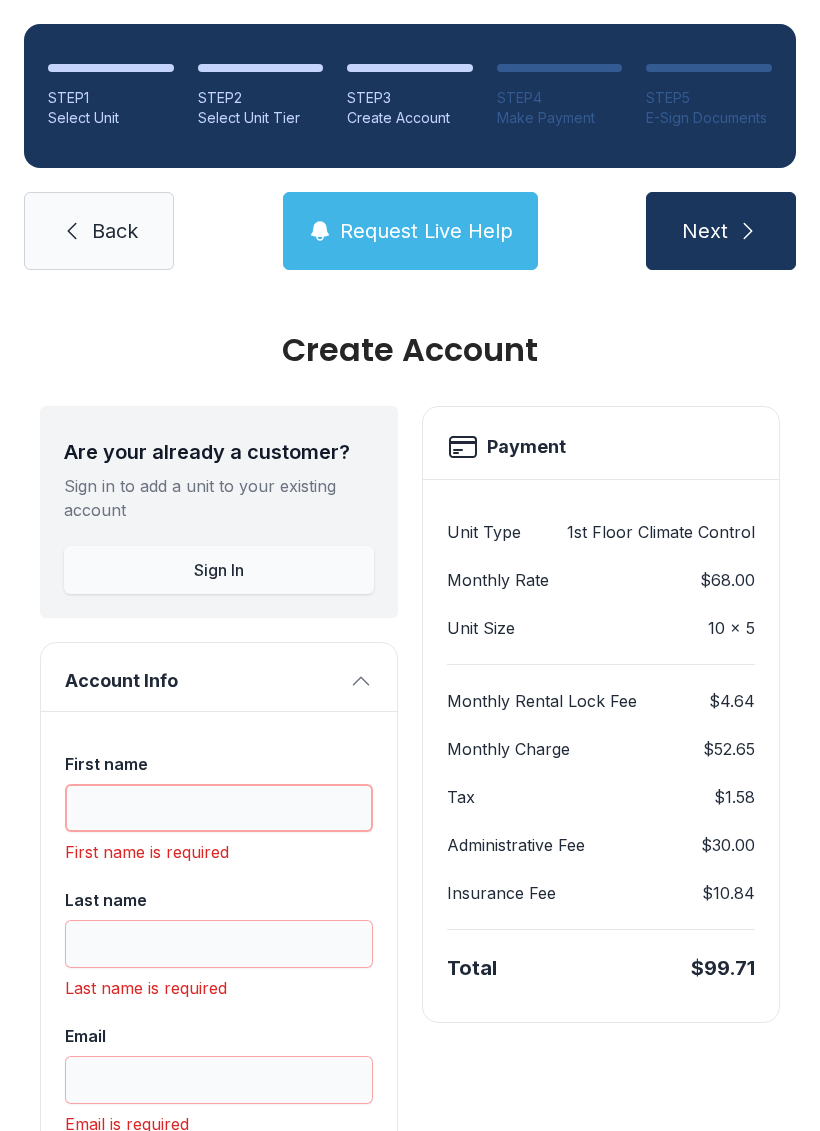 scroll, scrollTop: 49, scrollLeft: 0, axis: vertical 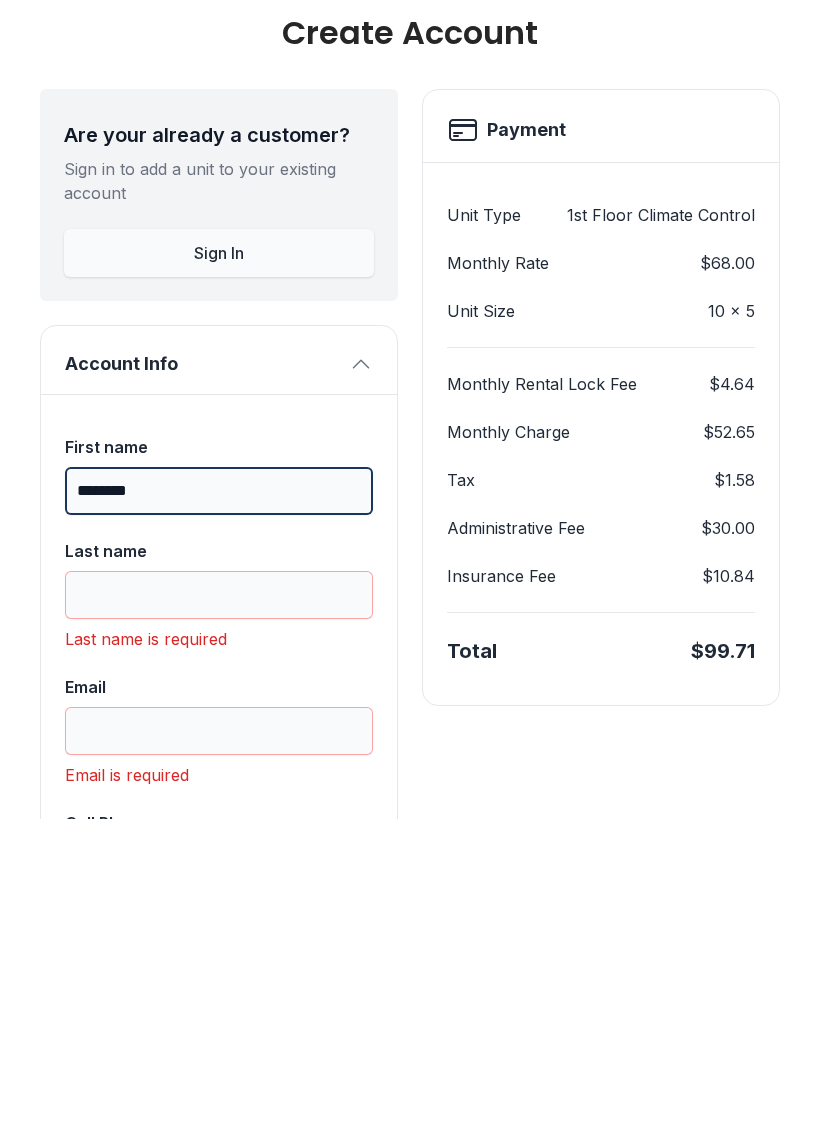 type on "********" 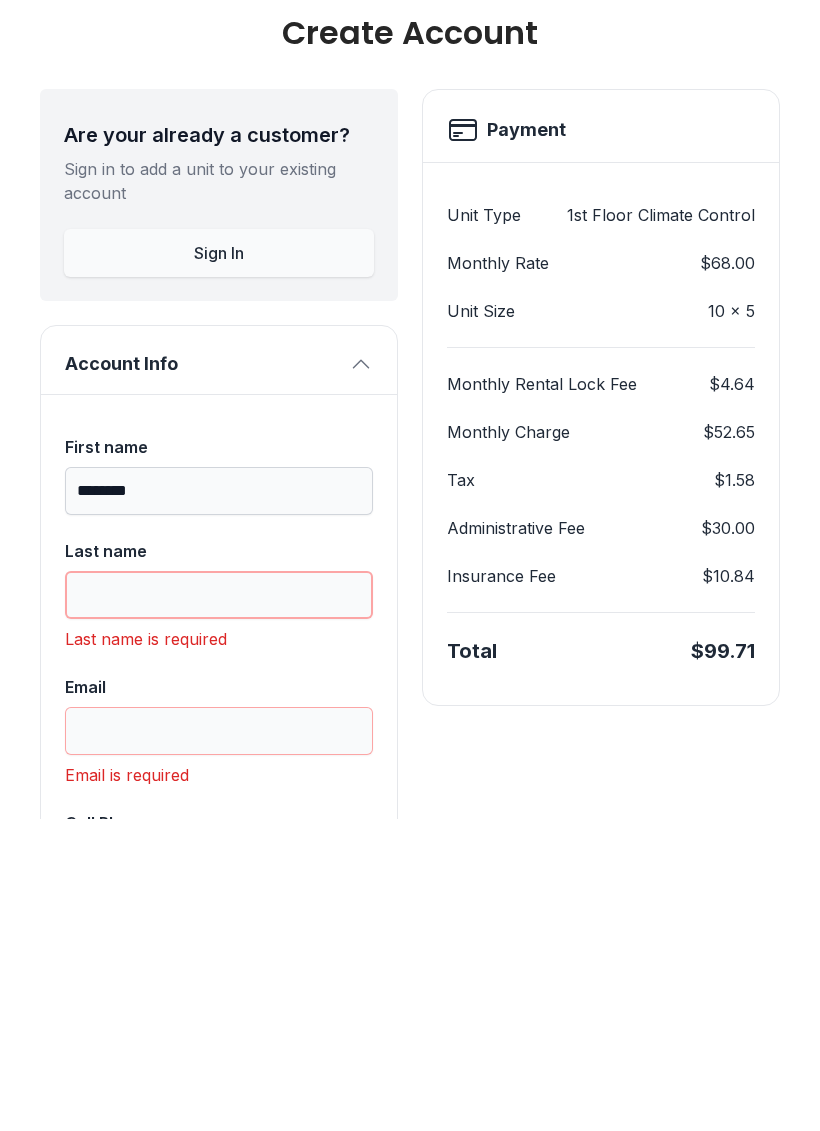click on "Last name" at bounding box center [219, 907] 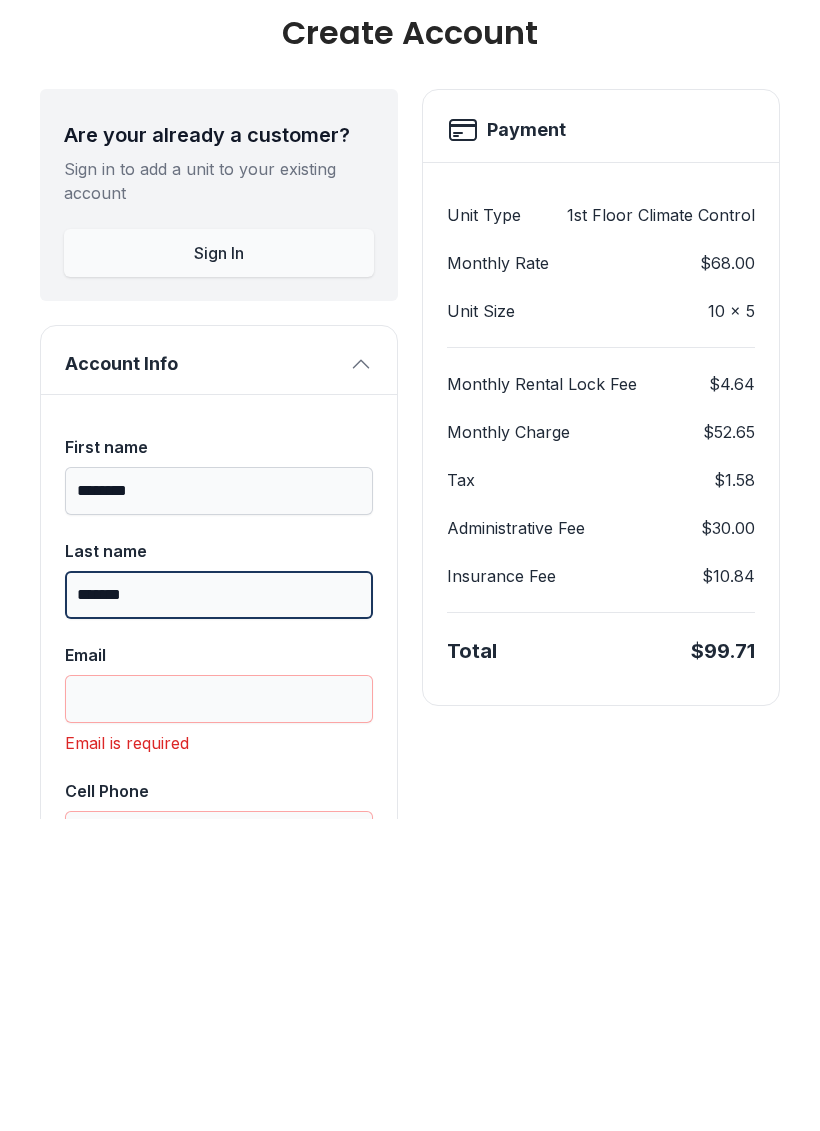 type on "*******" 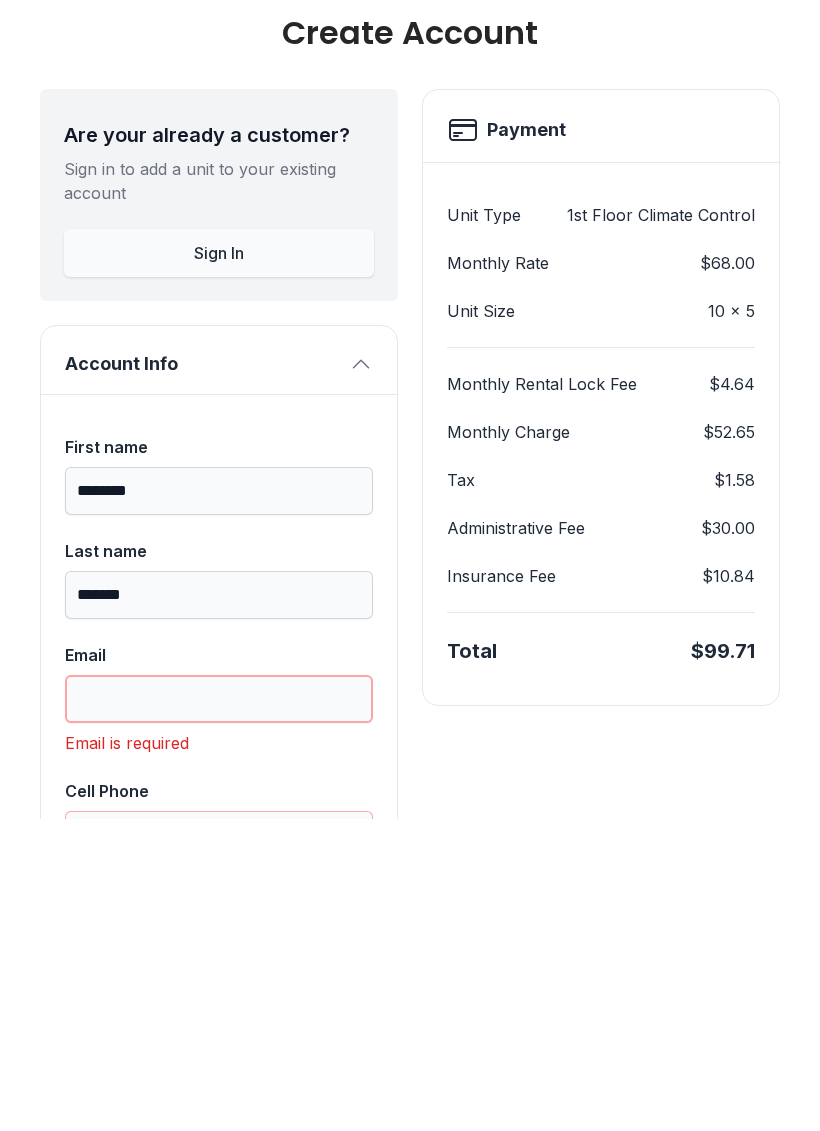 click on "Email" at bounding box center [219, 1011] 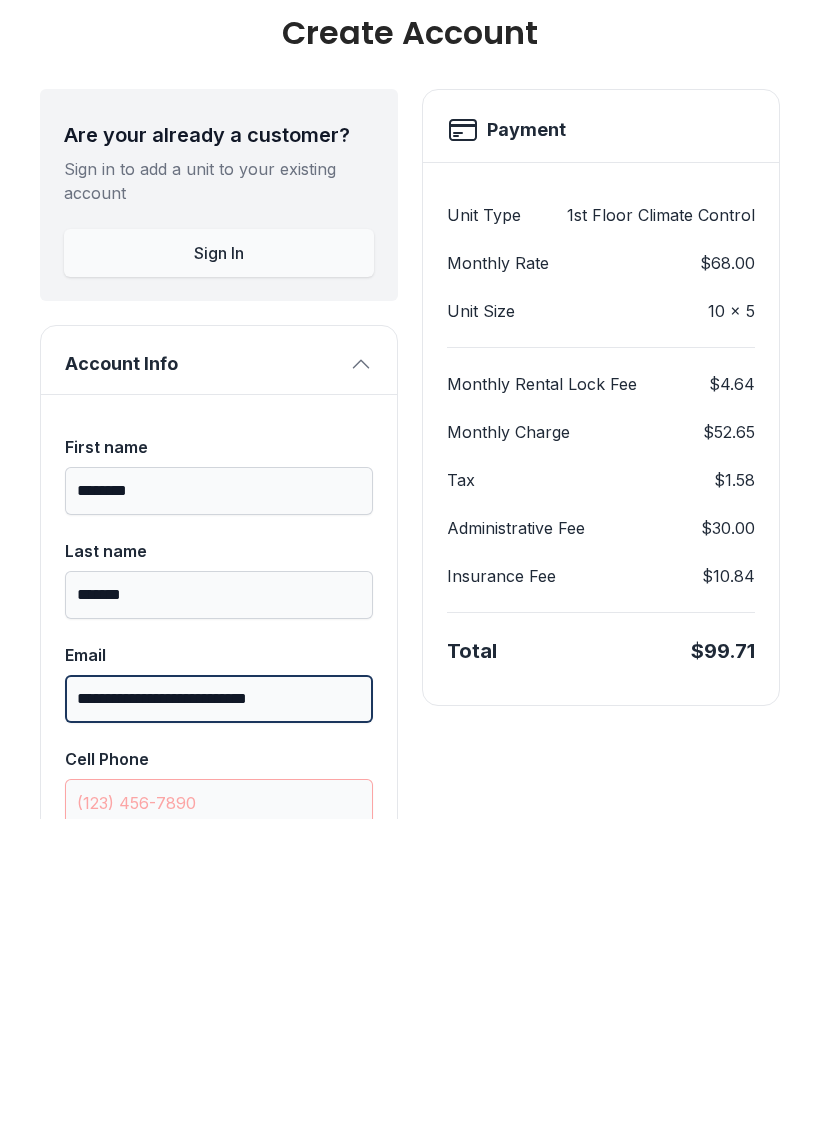 scroll, scrollTop: 96, scrollLeft: 0, axis: vertical 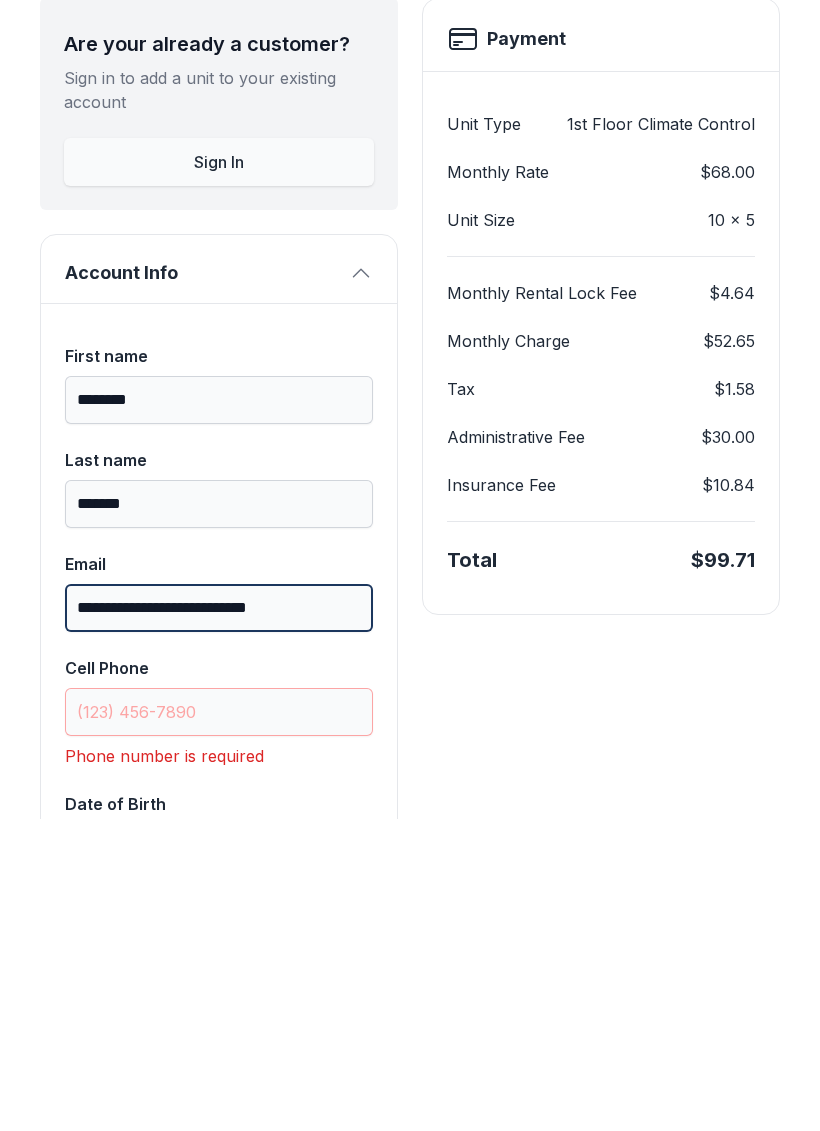 type on "**********" 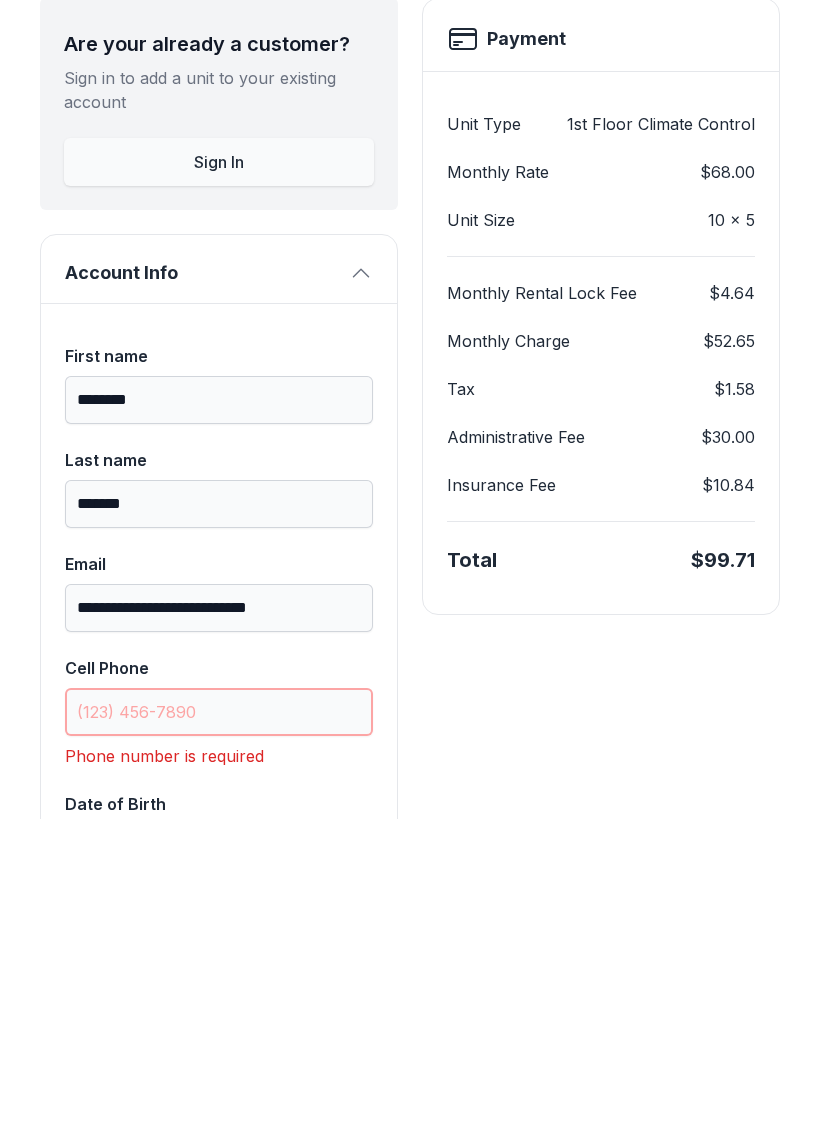 click on "Cell Phone" at bounding box center [219, 1024] 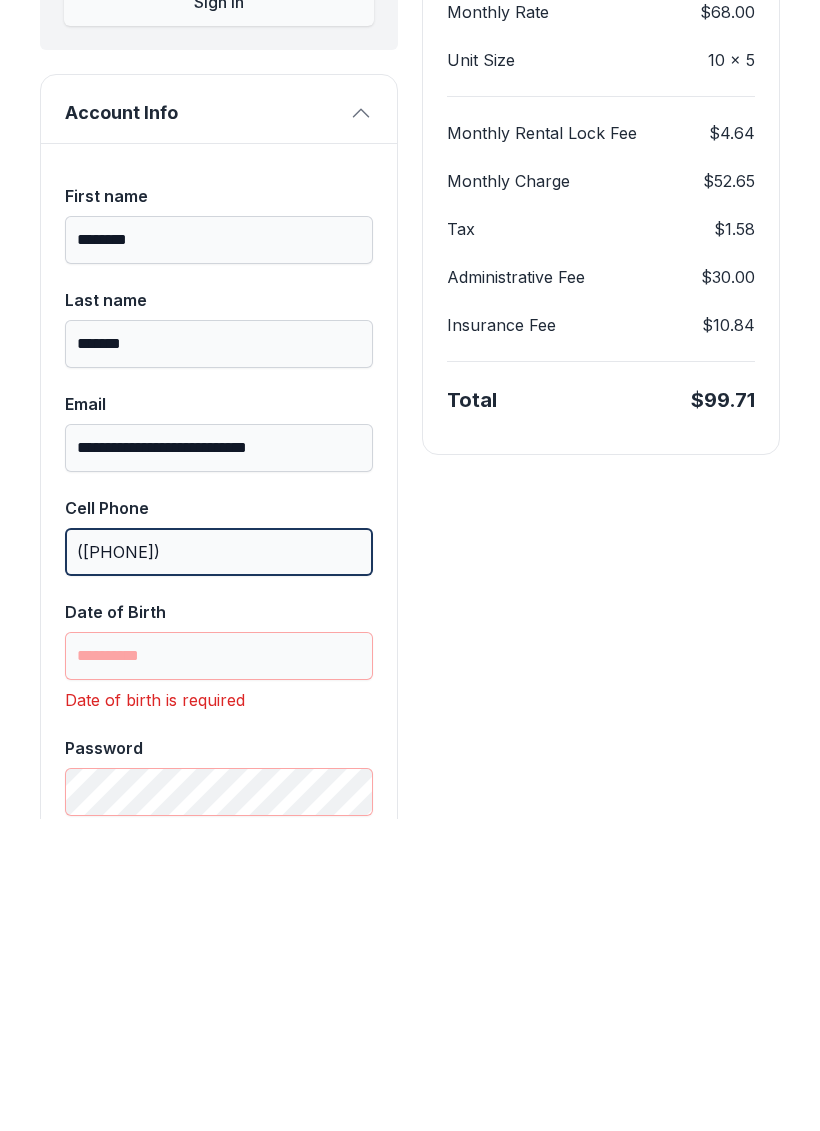 scroll, scrollTop: 258, scrollLeft: 0, axis: vertical 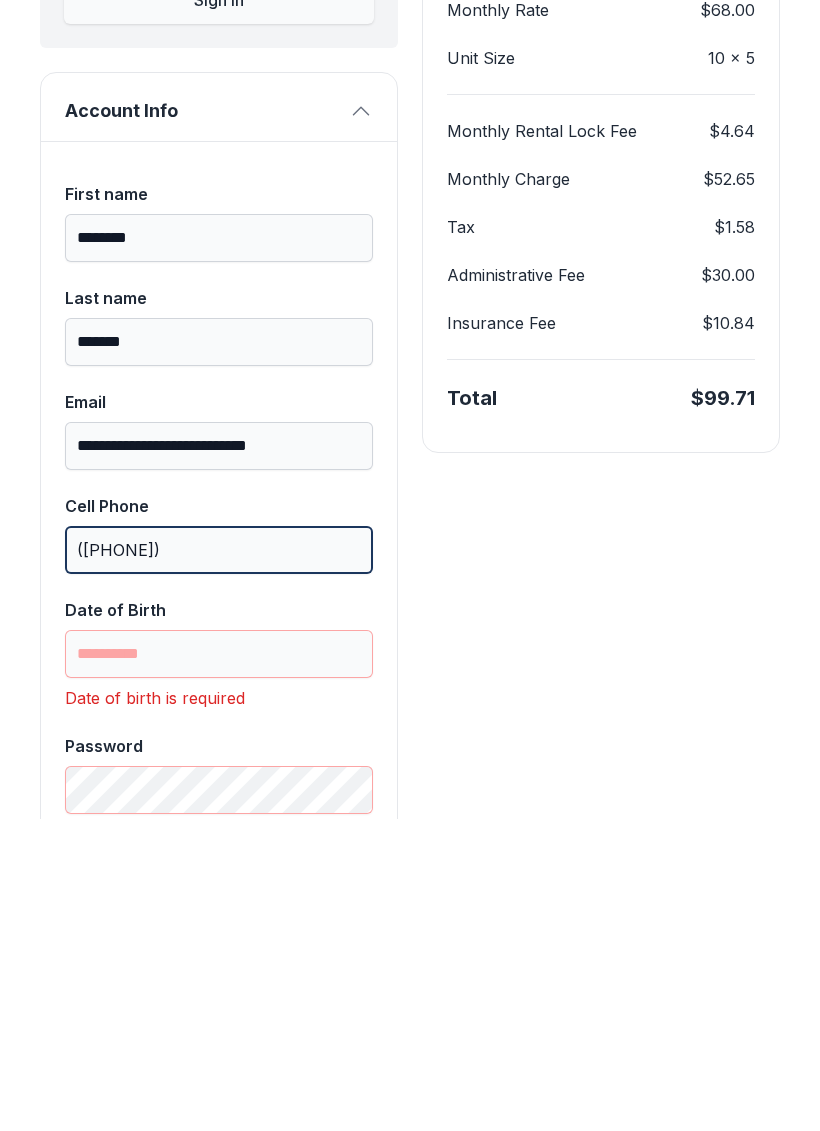 type on "([PHONE])" 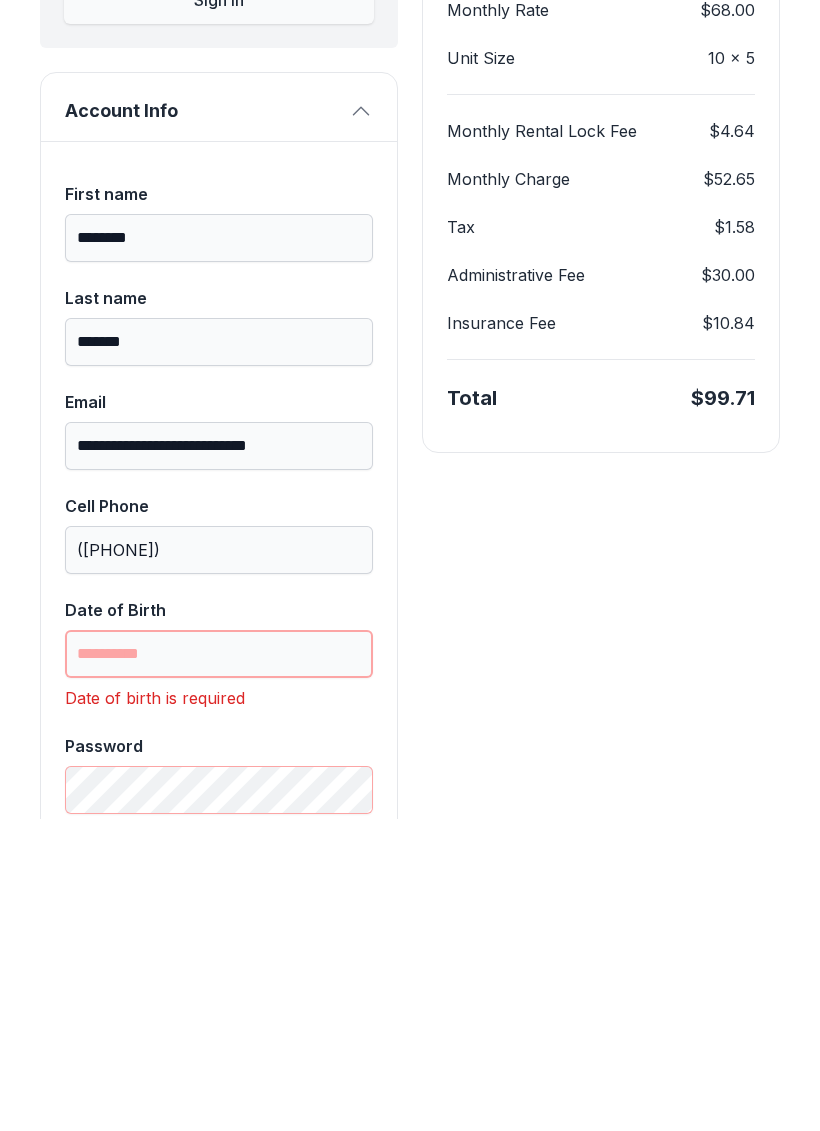 click on "Date of Birth" at bounding box center [219, 966] 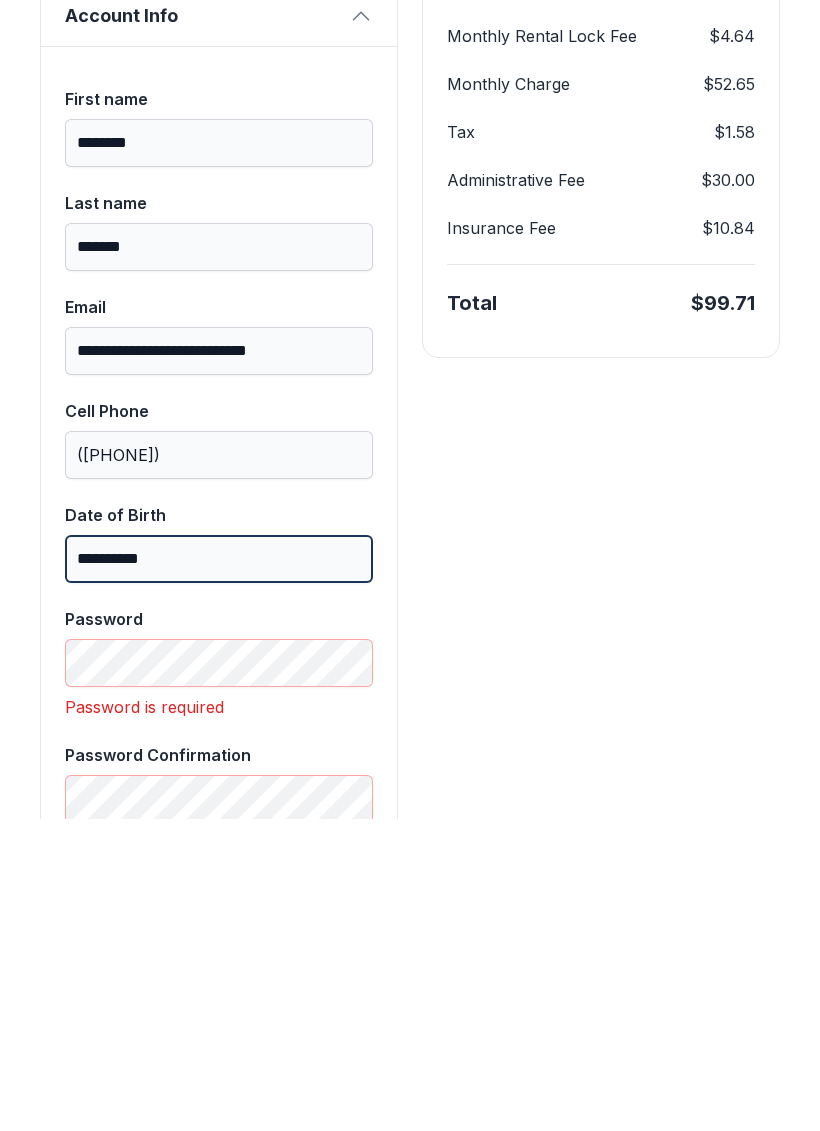scroll, scrollTop: 372, scrollLeft: 0, axis: vertical 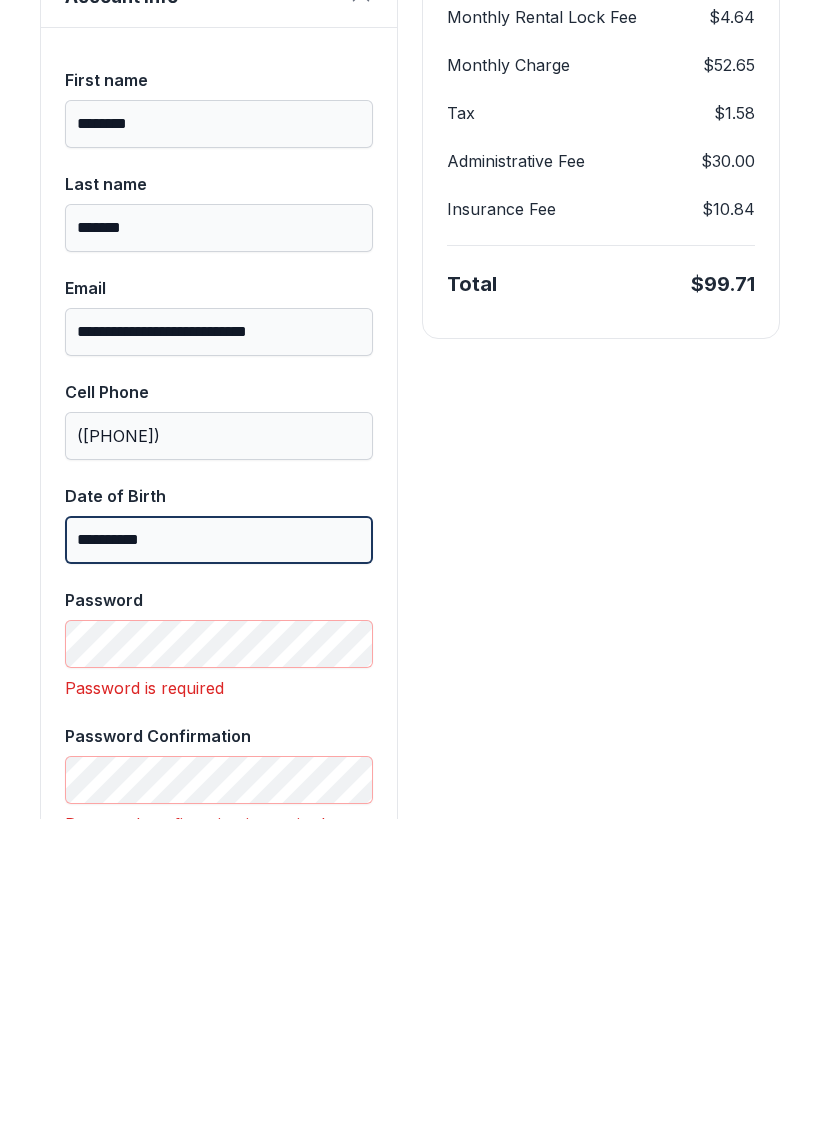 type on "**********" 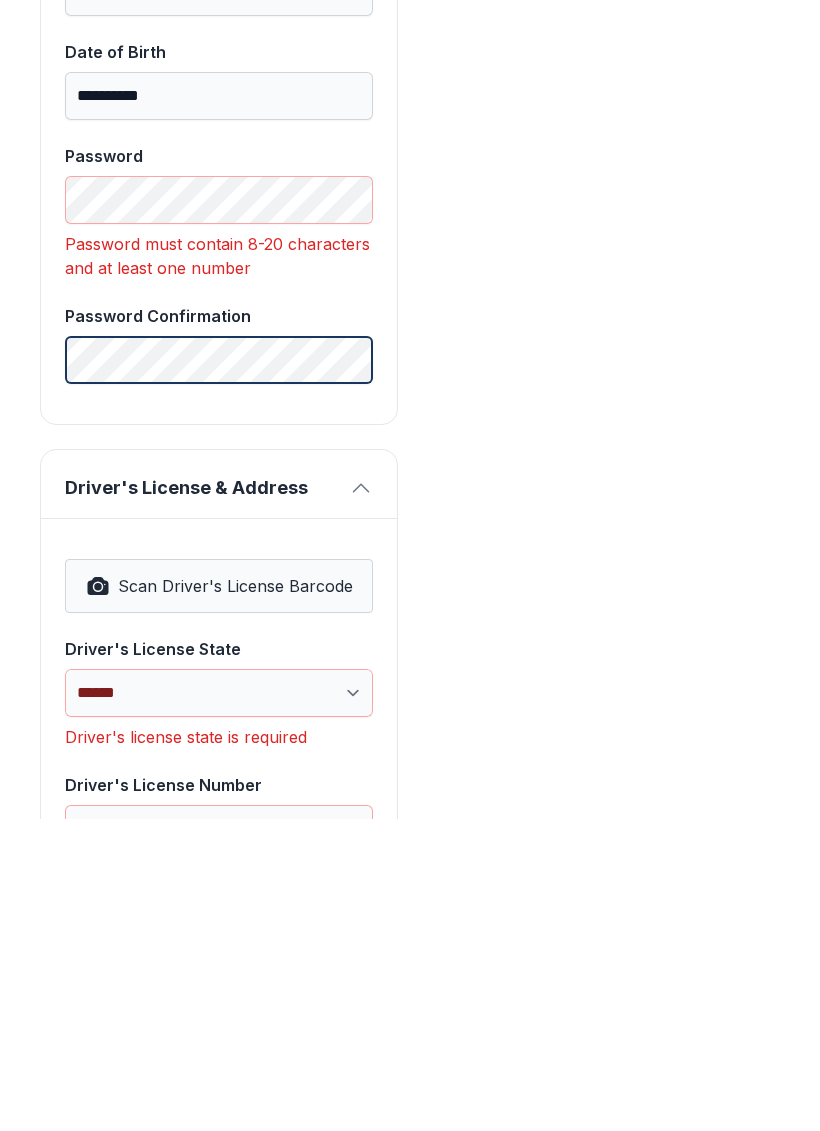 scroll, scrollTop: 815, scrollLeft: 0, axis: vertical 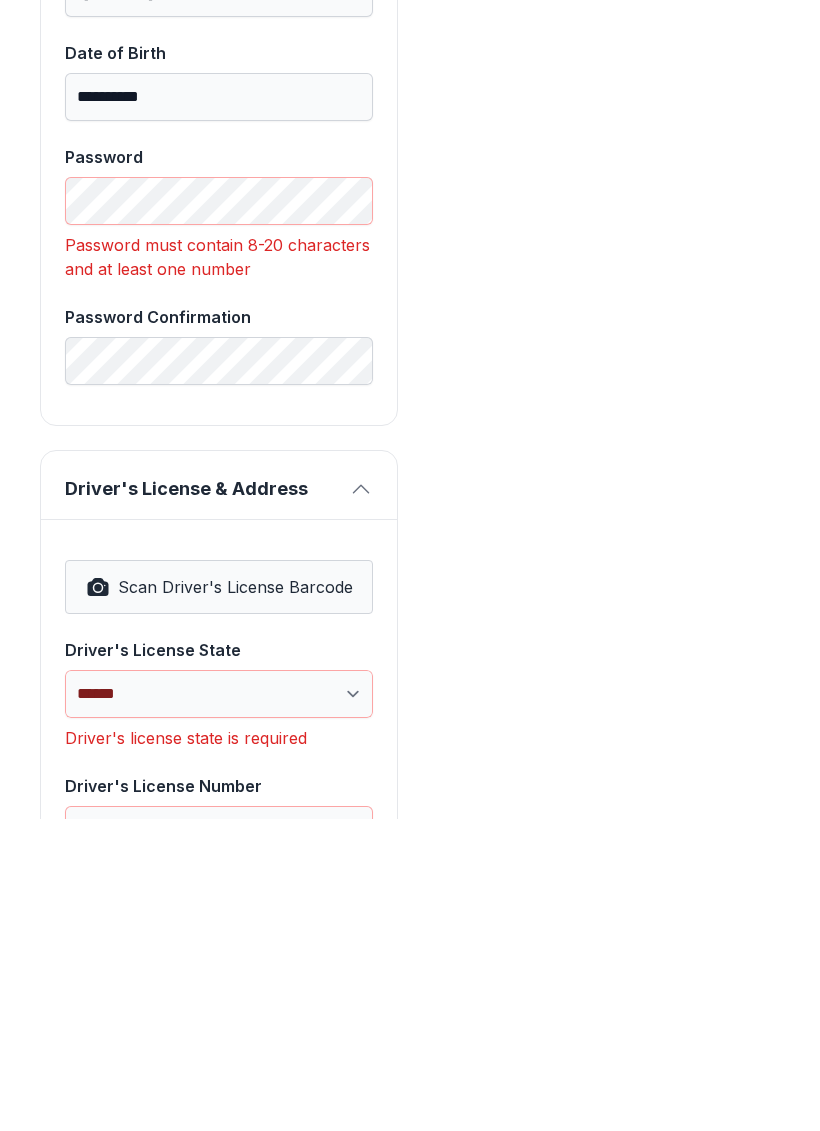click on "Scan Driver's License Barcode" at bounding box center (219, 899) 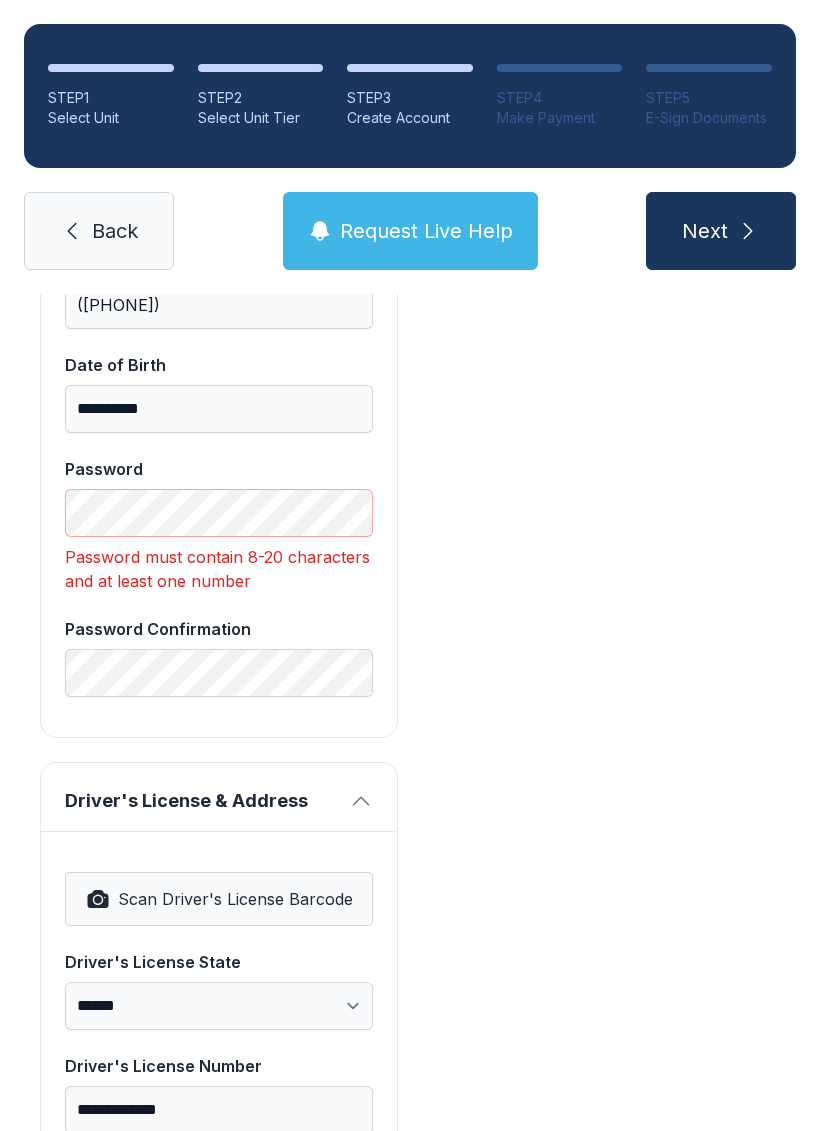 select on "**" 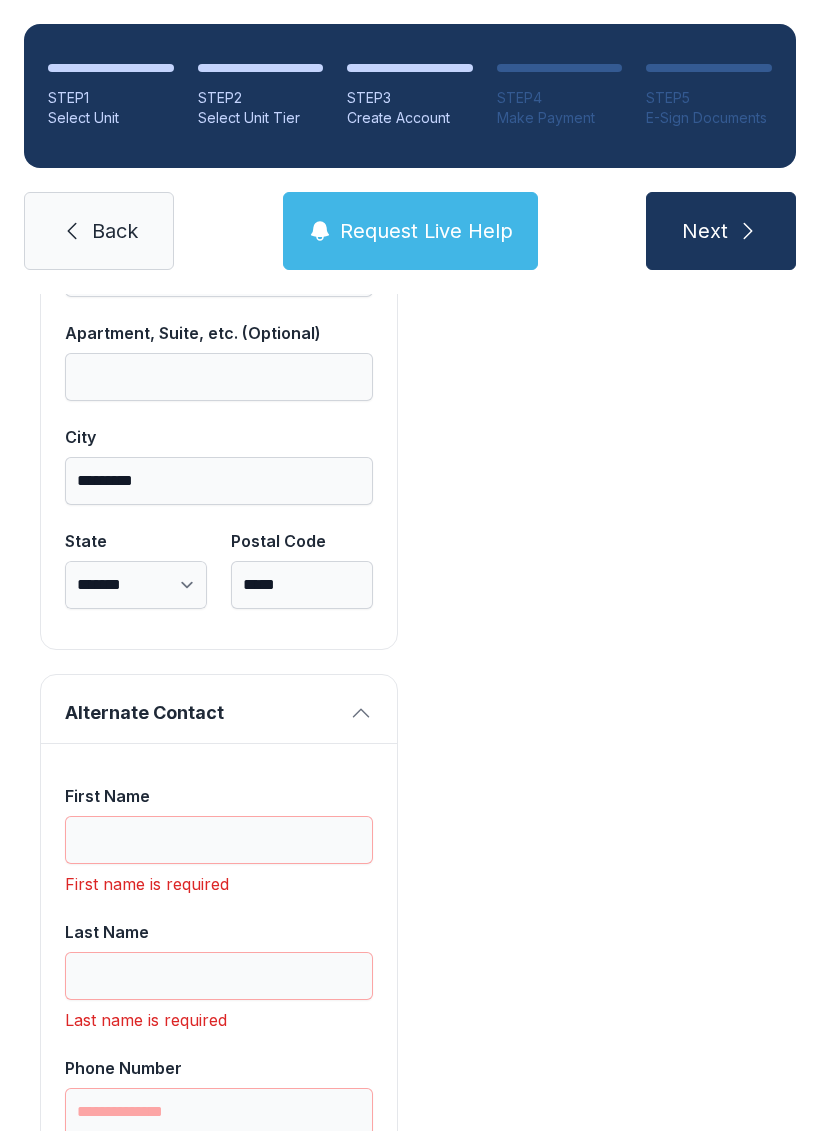 scroll, scrollTop: 1764, scrollLeft: 0, axis: vertical 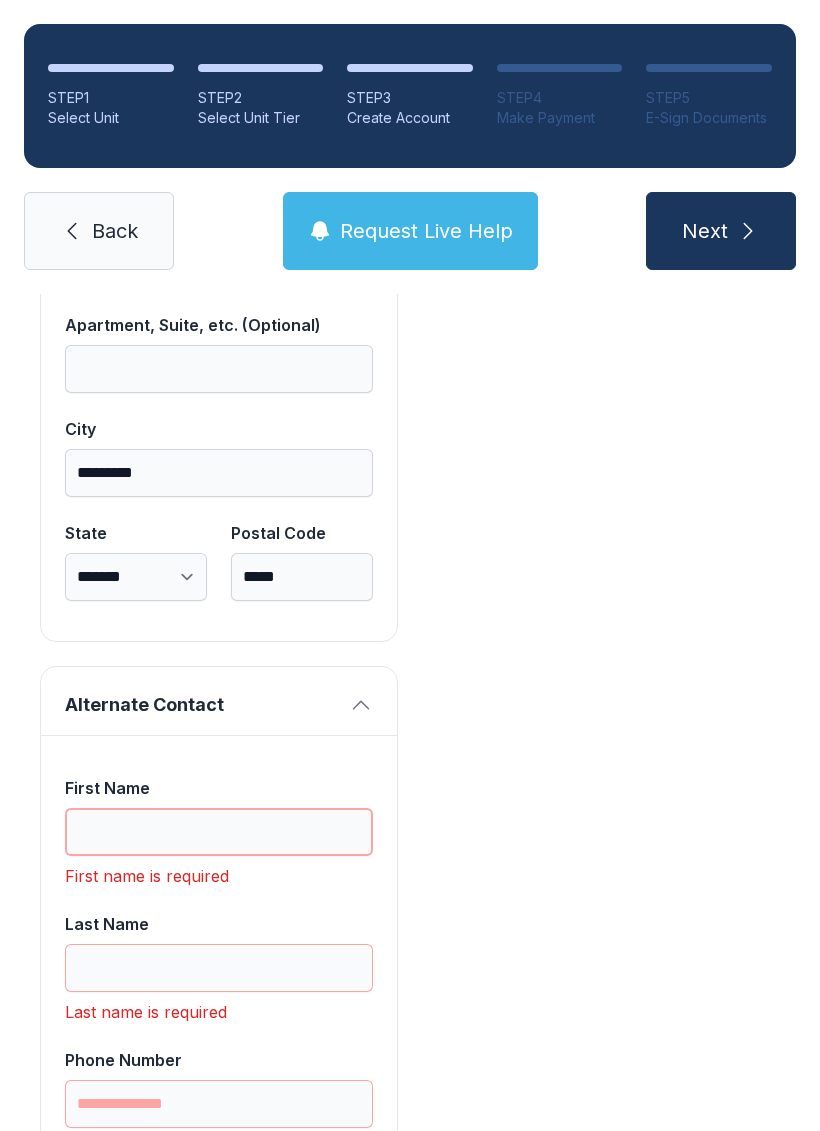 click on "First Name" at bounding box center (219, 832) 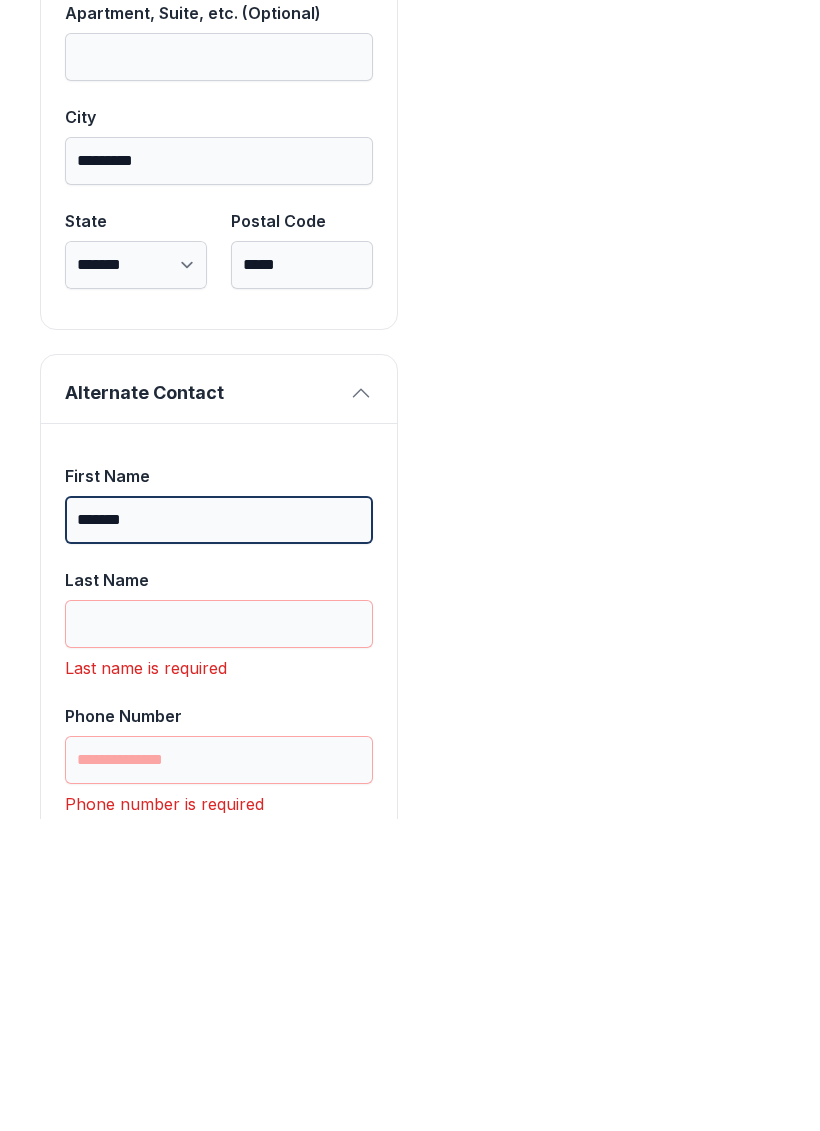 type on "*******" 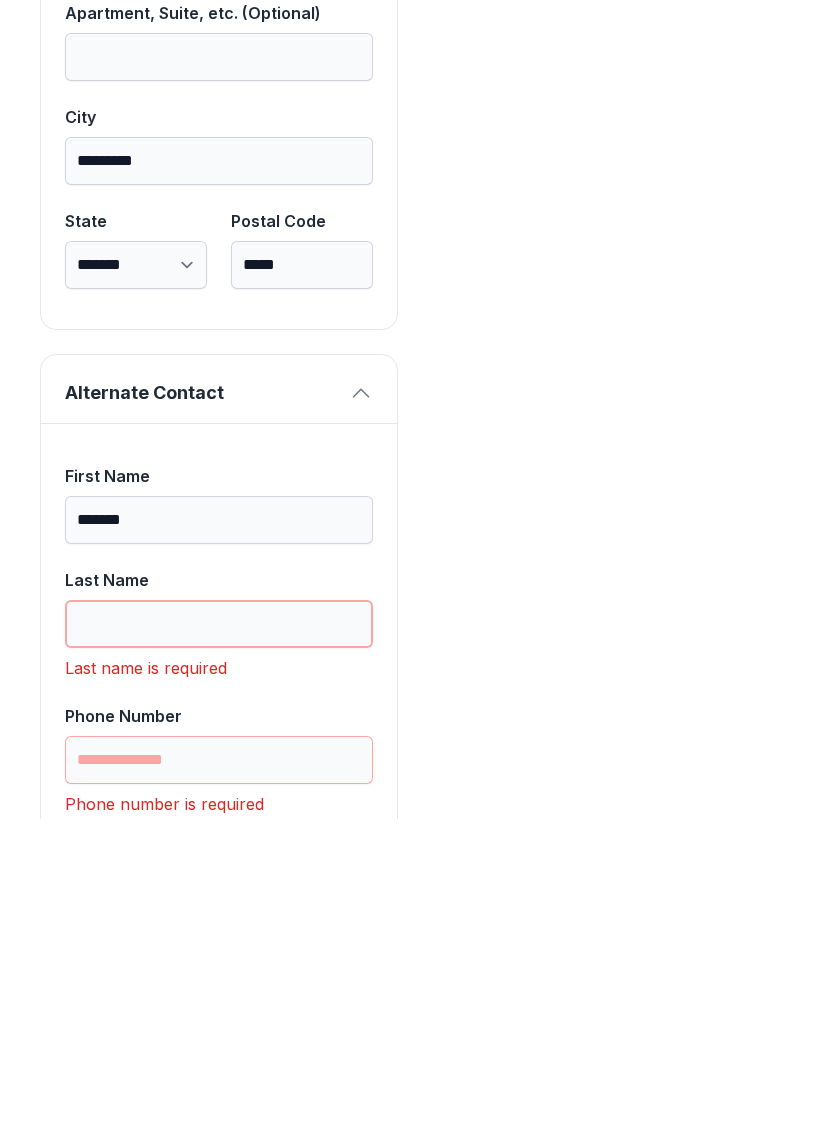 click on "Last Name" at bounding box center [219, 936] 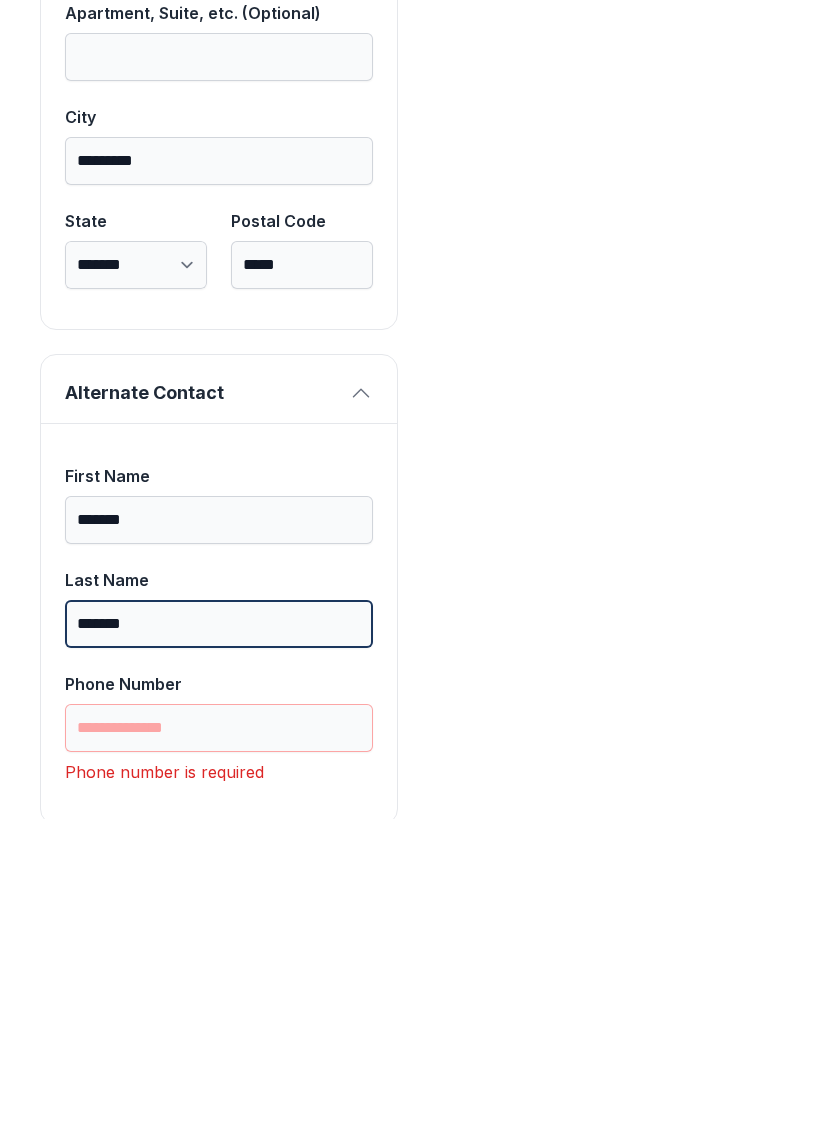 type on "*******" 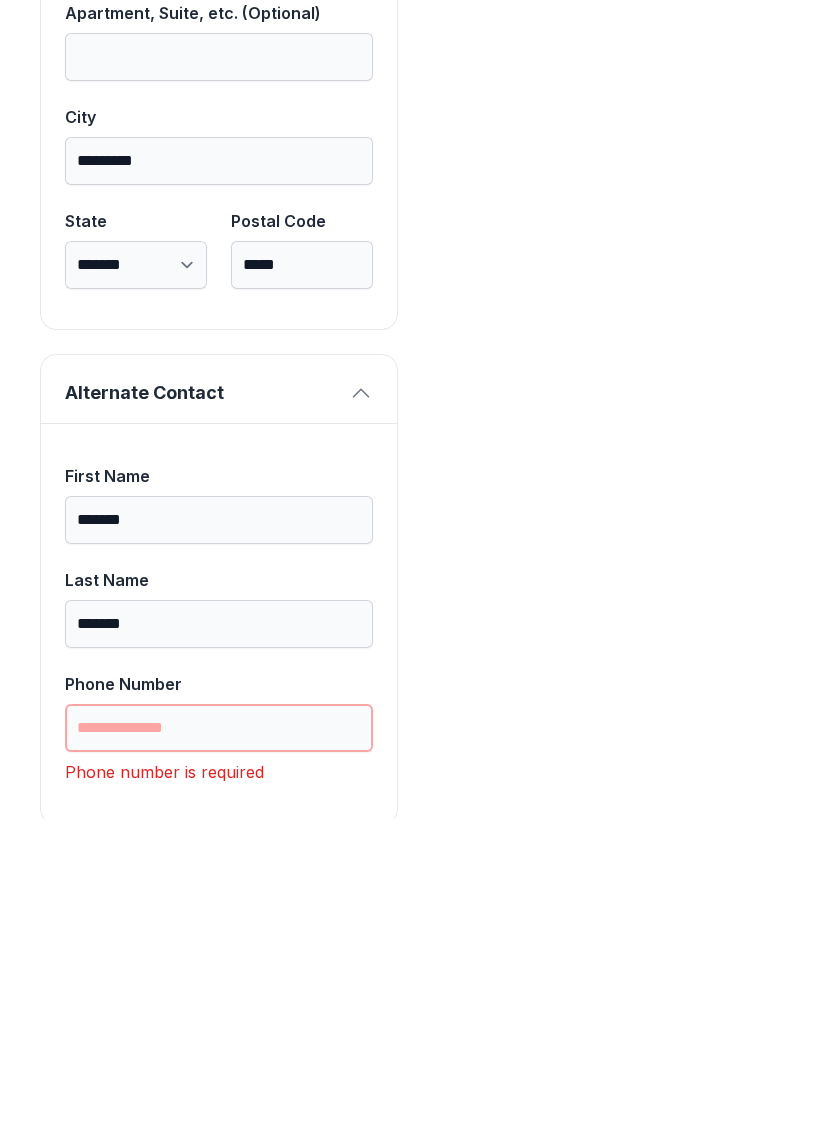 click on "Phone Number" at bounding box center [219, 1040] 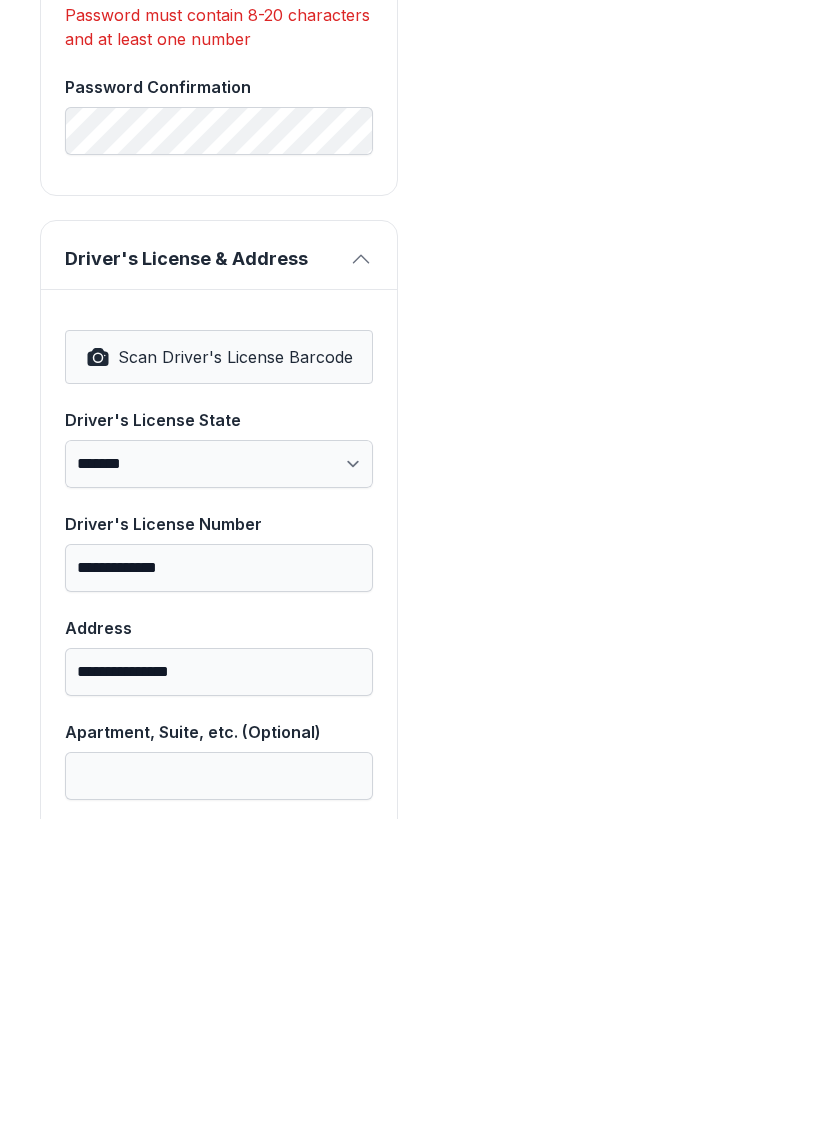 scroll, scrollTop: 1051, scrollLeft: 0, axis: vertical 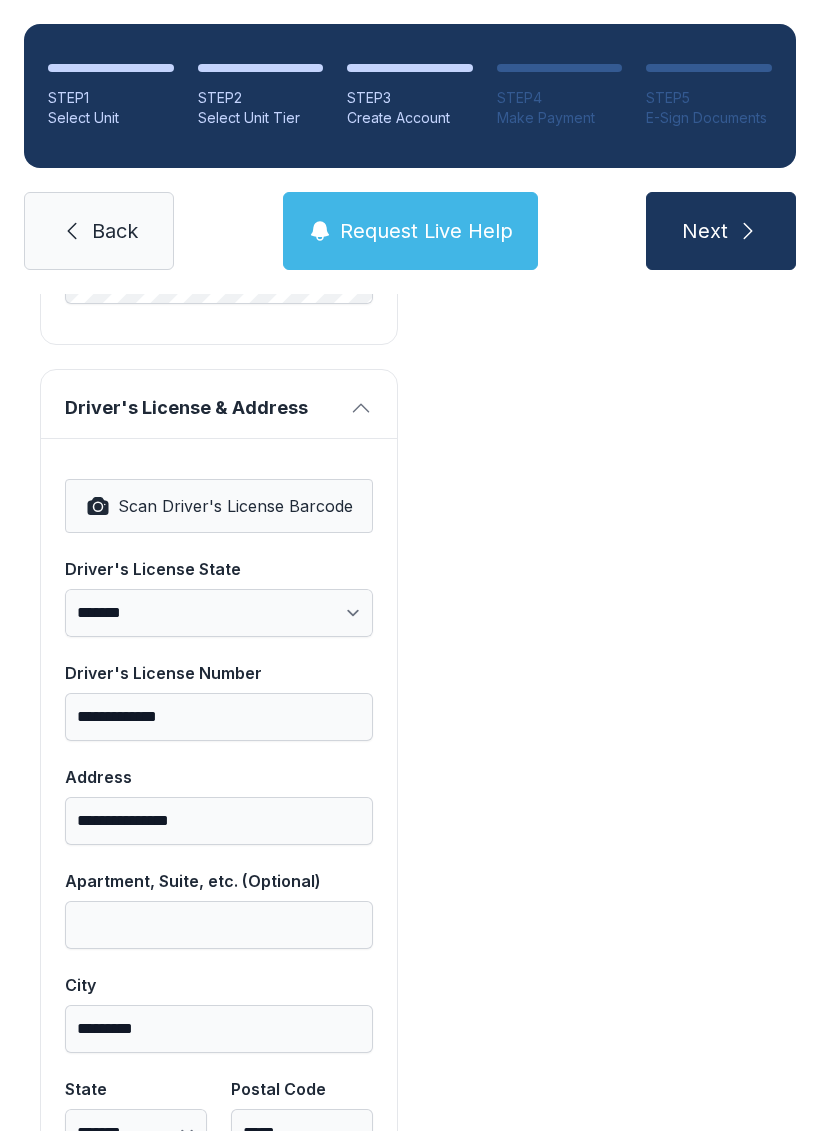 type on "**********" 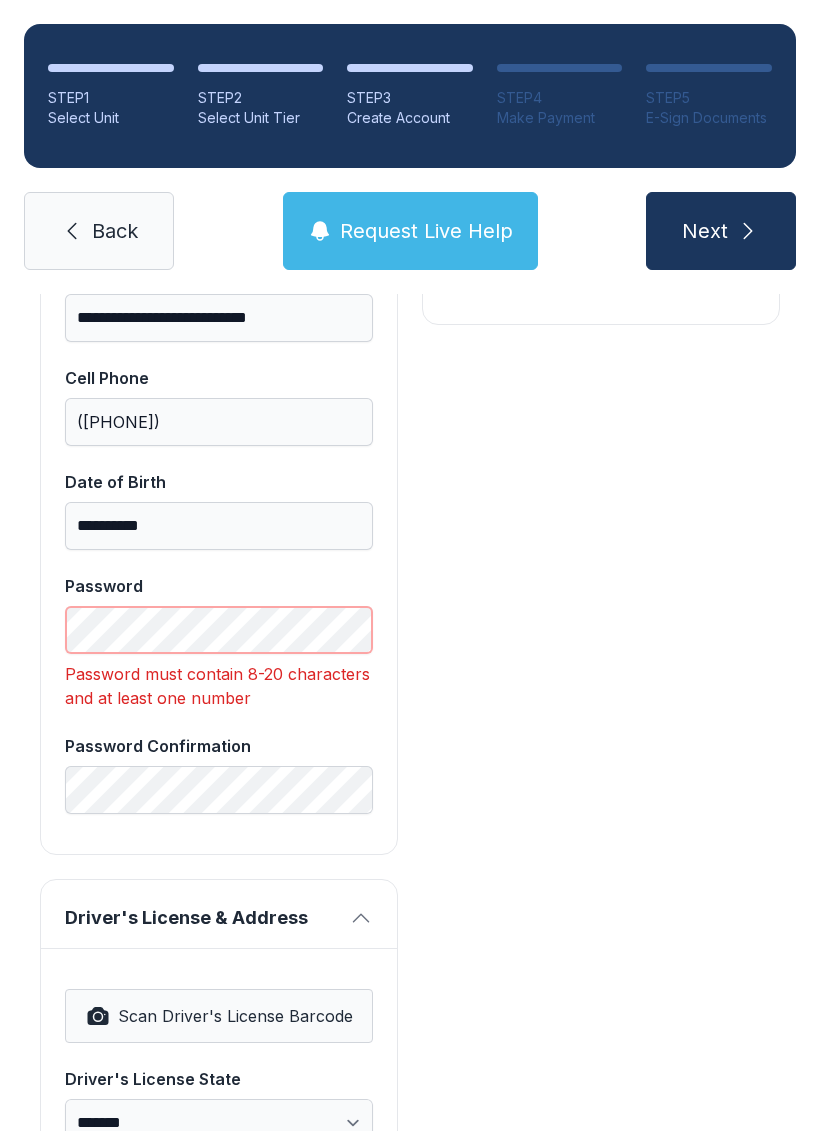 scroll, scrollTop: 703, scrollLeft: 0, axis: vertical 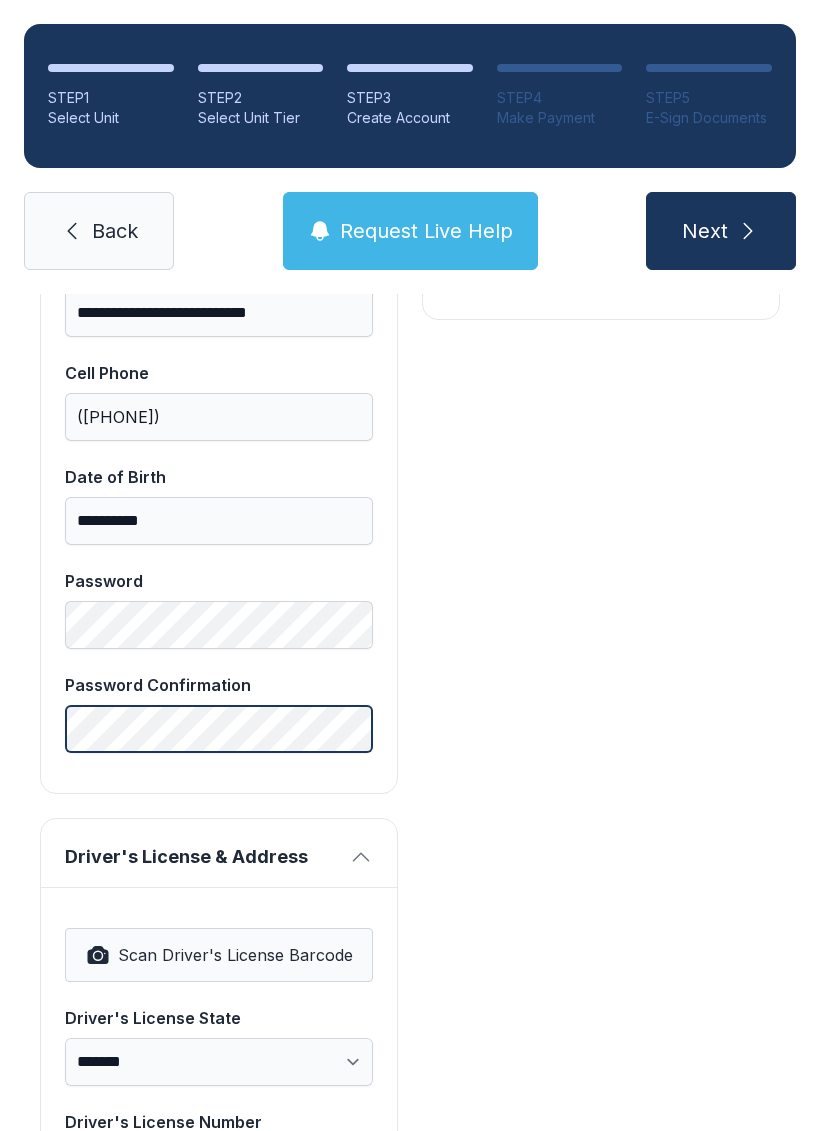 click on "Next" at bounding box center (721, 231) 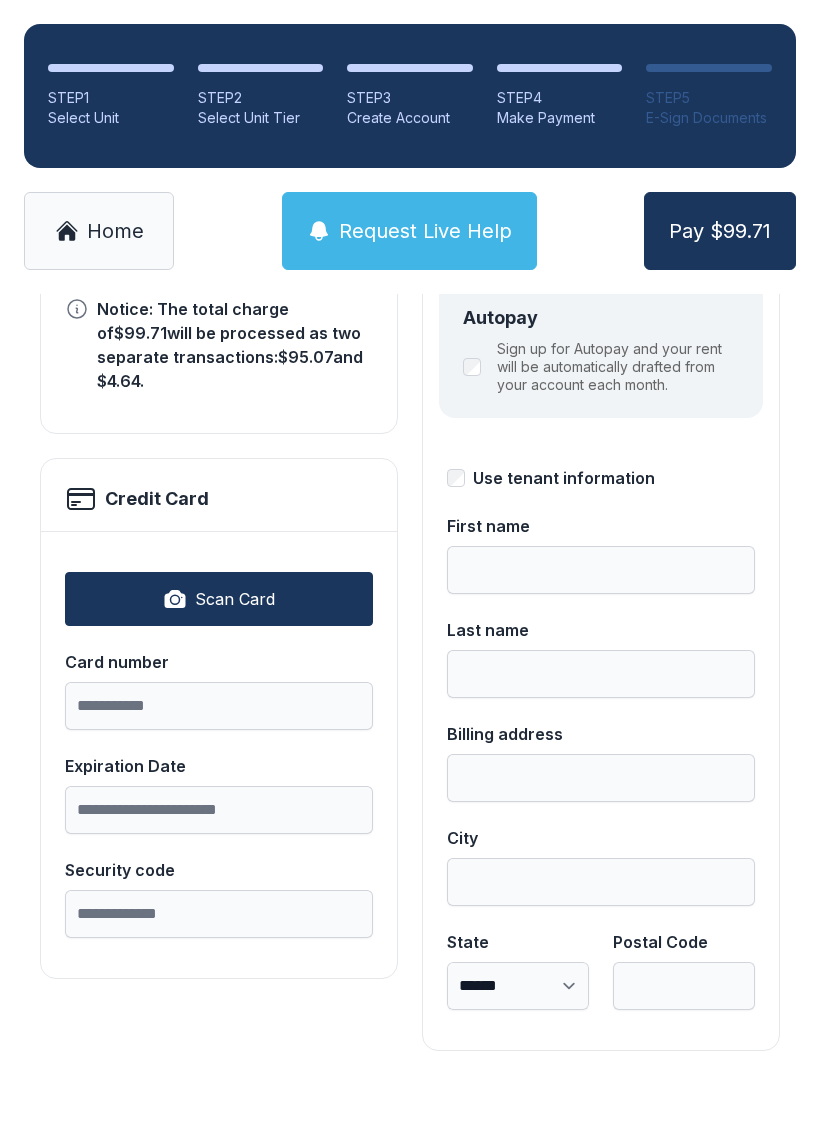 scroll, scrollTop: 0, scrollLeft: 0, axis: both 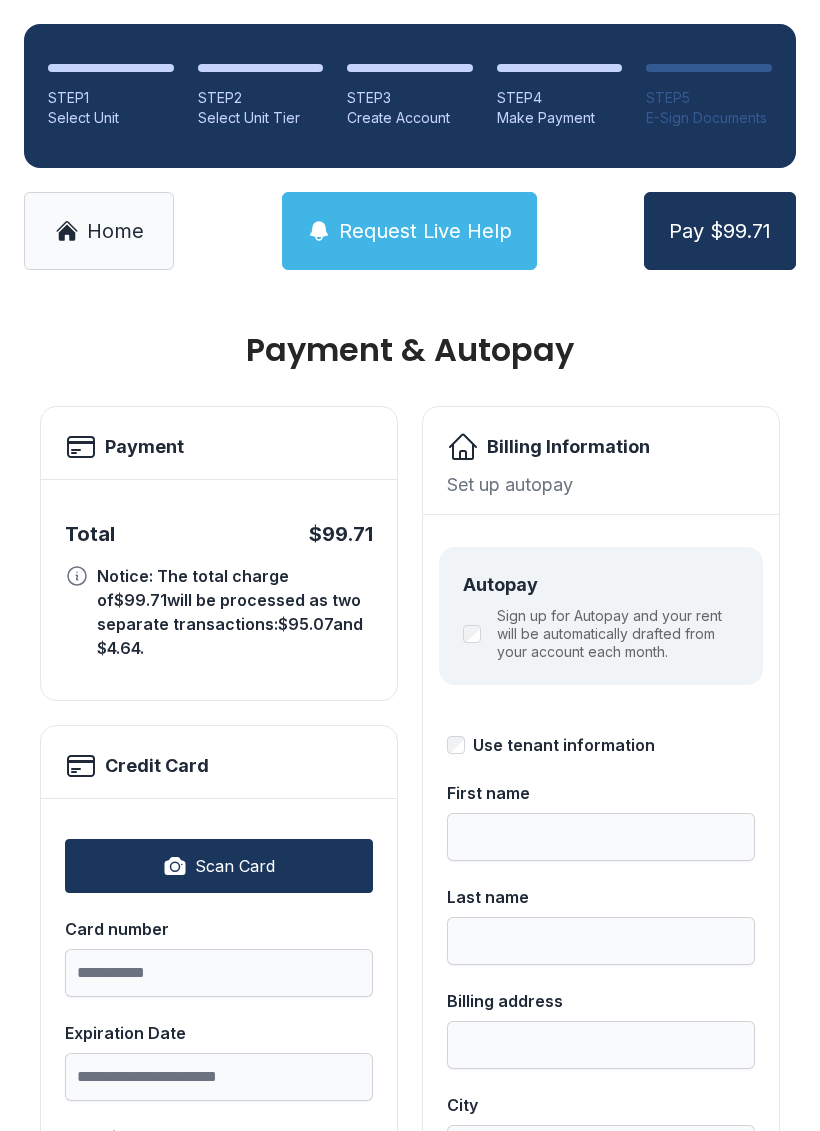 click on "Scan Card" at bounding box center [219, 866] 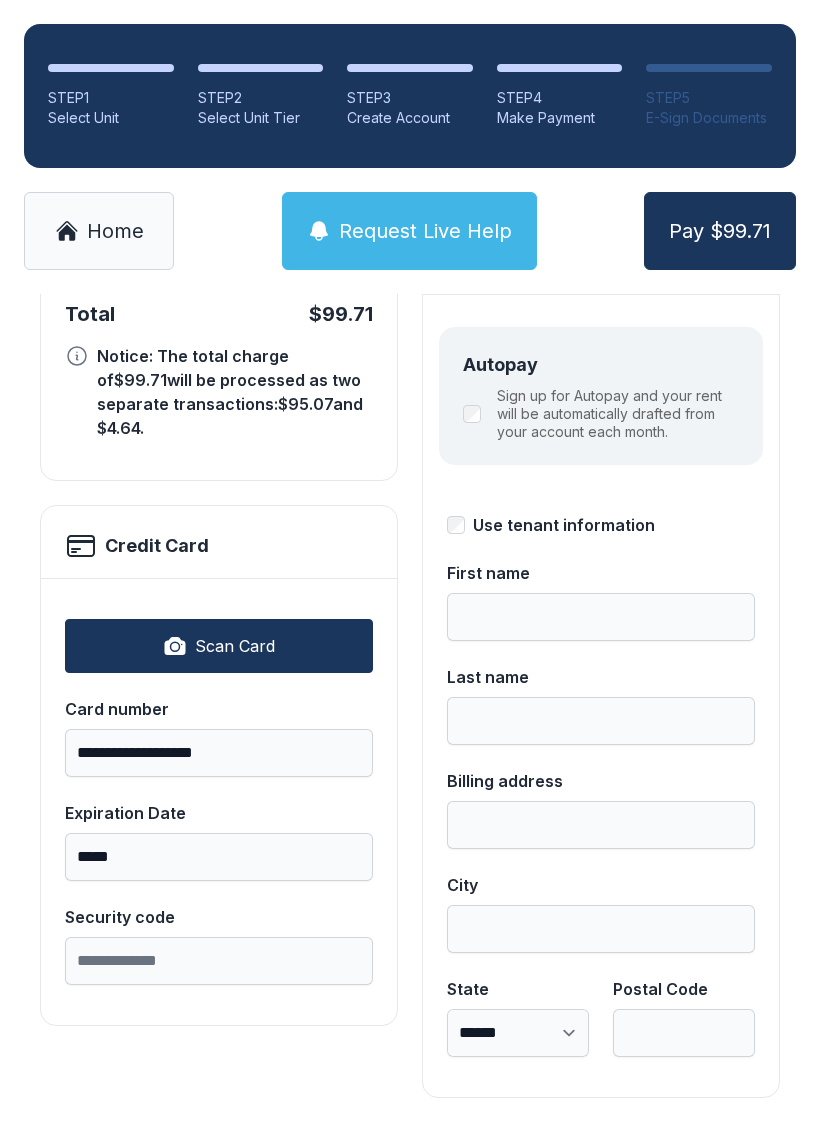 scroll, scrollTop: 218, scrollLeft: 0, axis: vertical 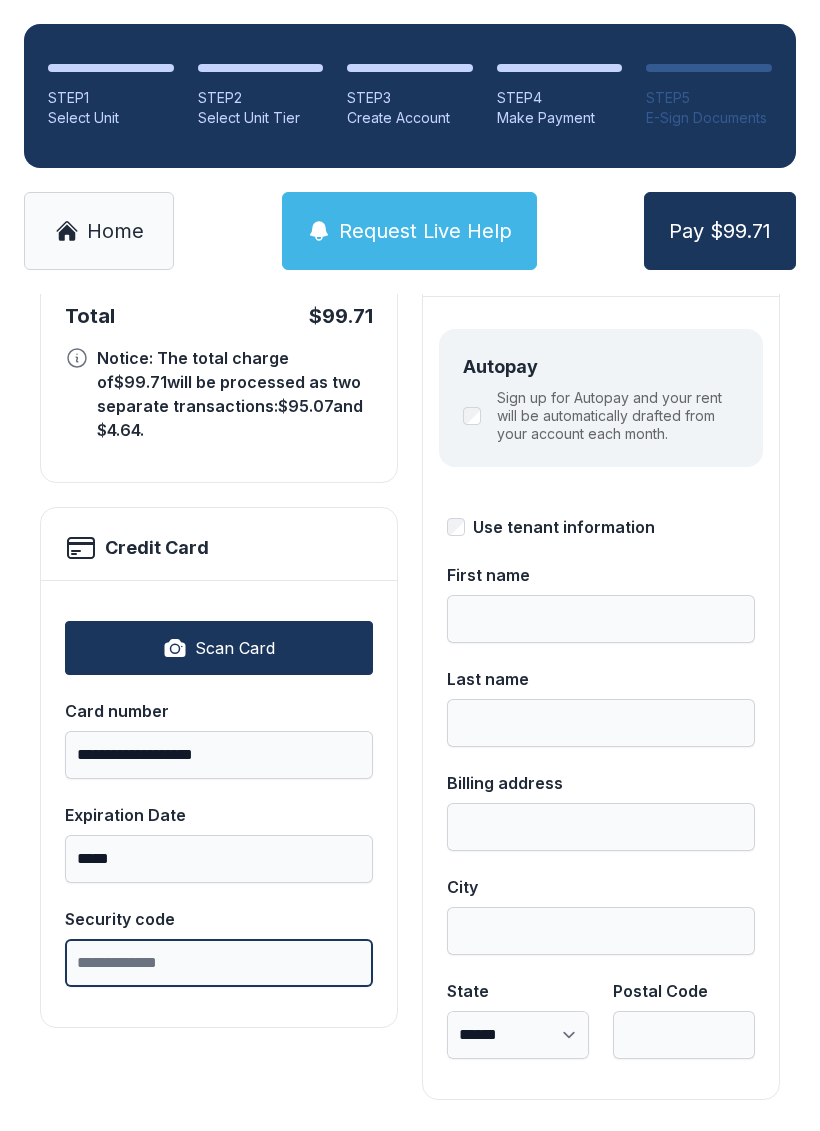 click on "Security code" at bounding box center [219, 963] 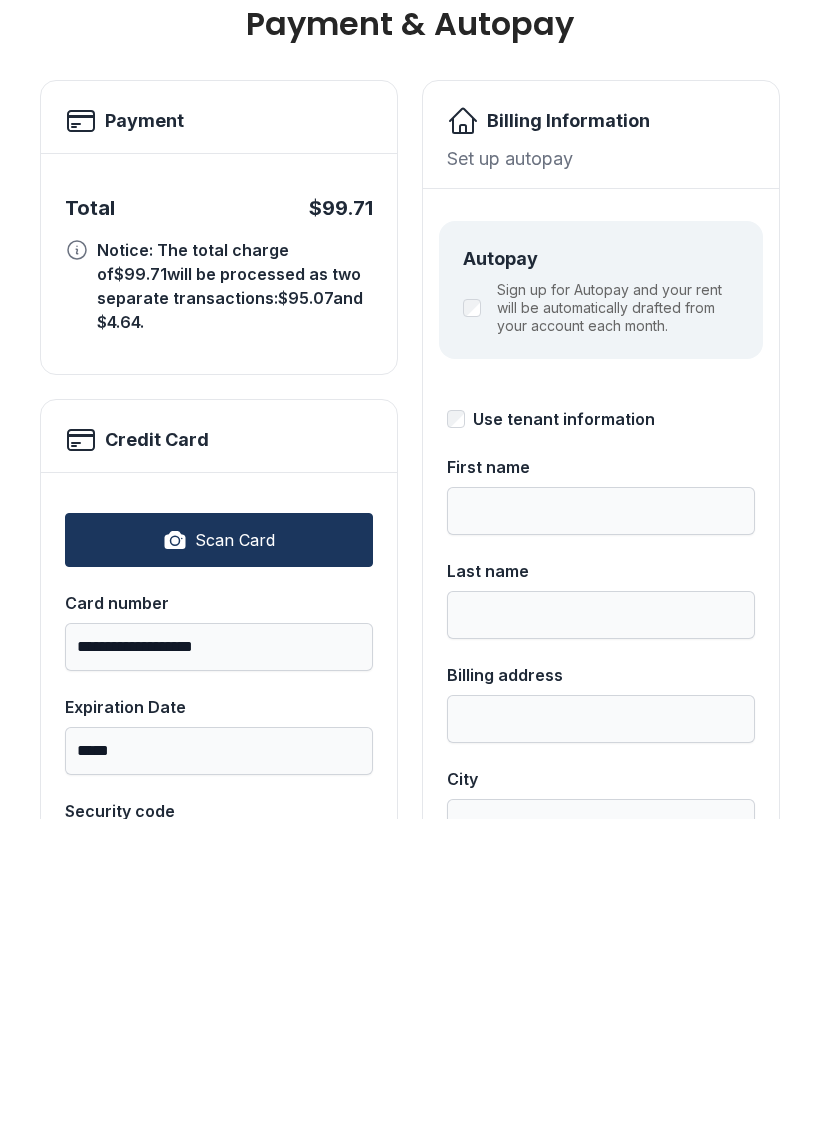 scroll, scrollTop: 20, scrollLeft: 0, axis: vertical 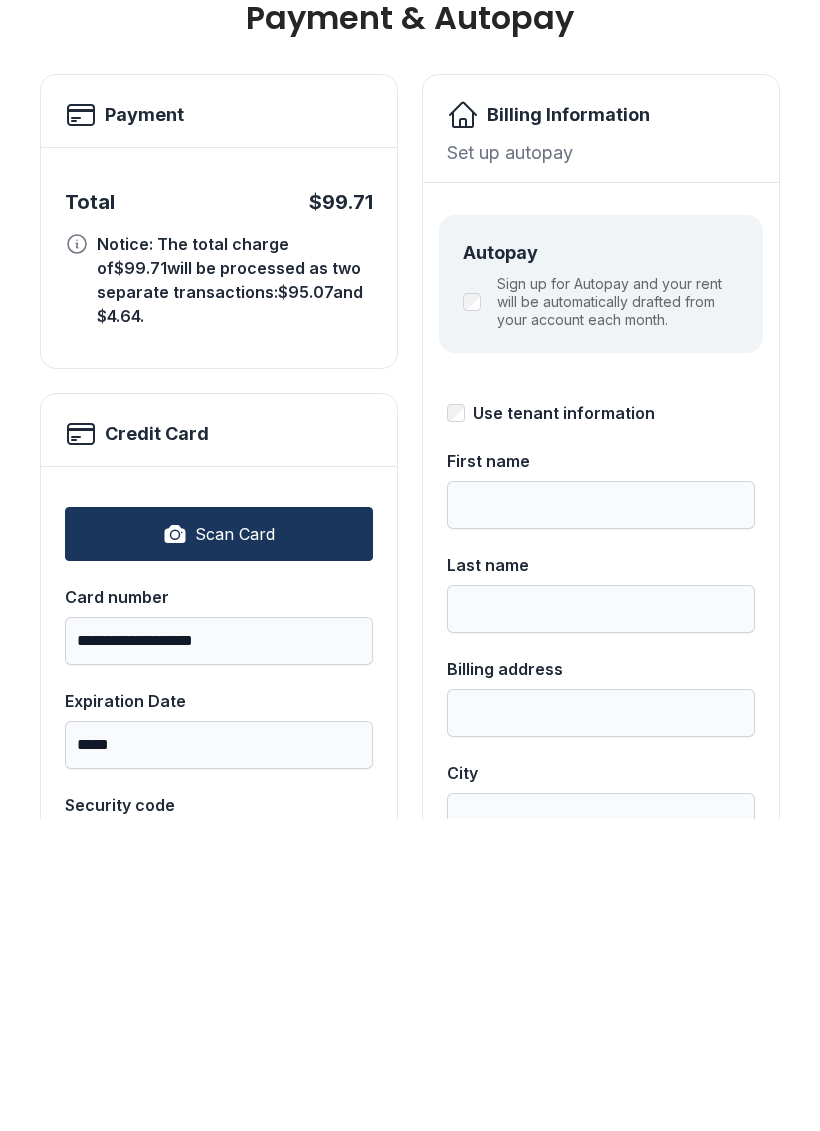 type on "***" 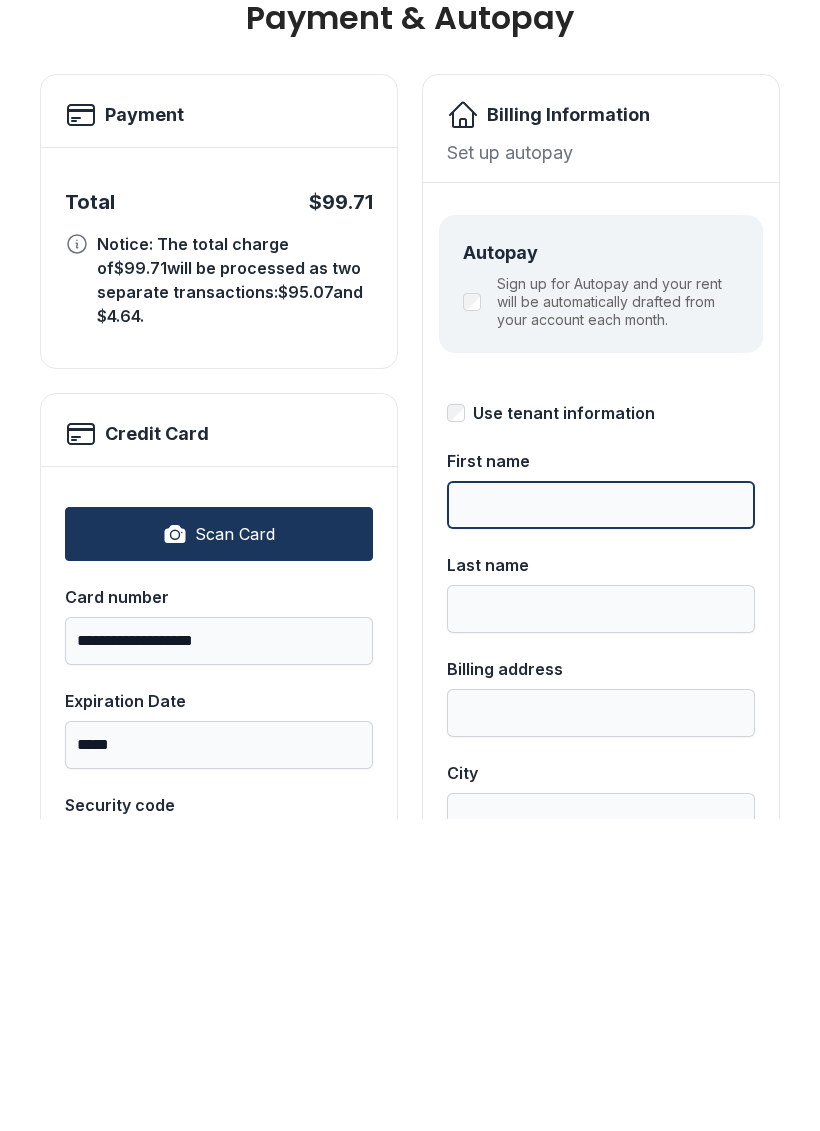 click on "First name" at bounding box center [601, 817] 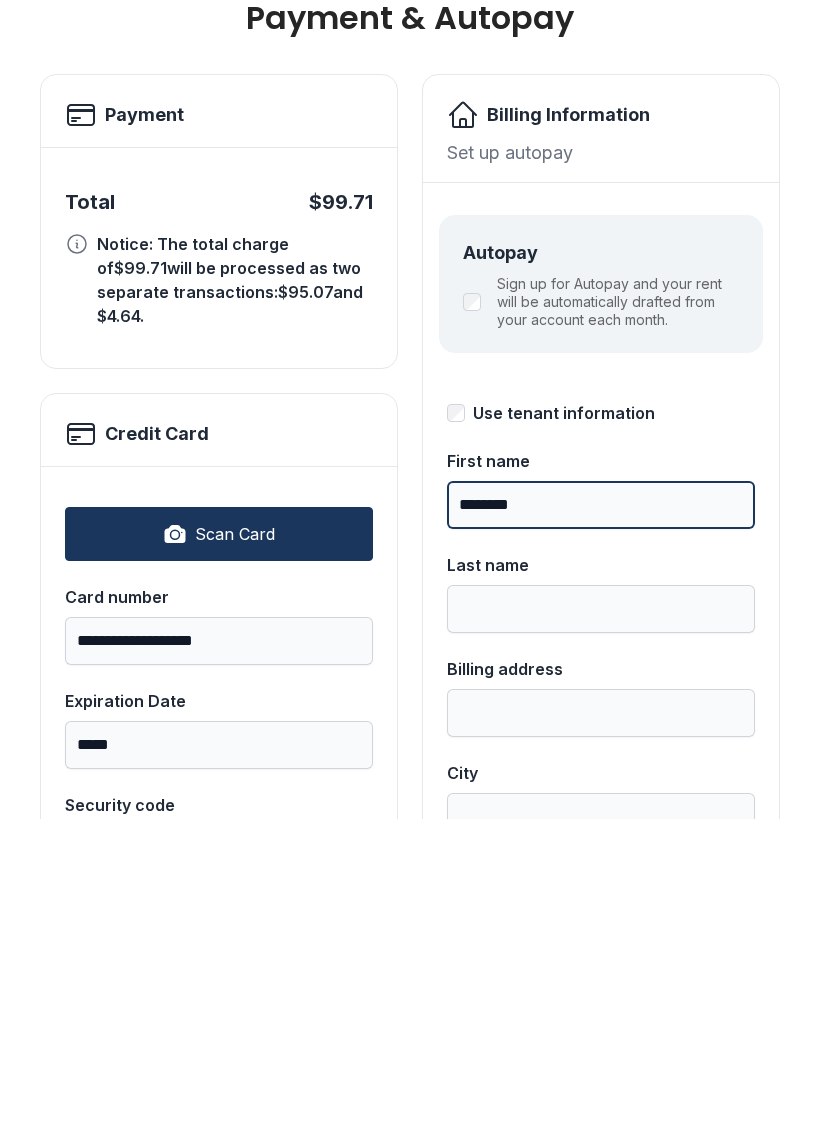 type on "********" 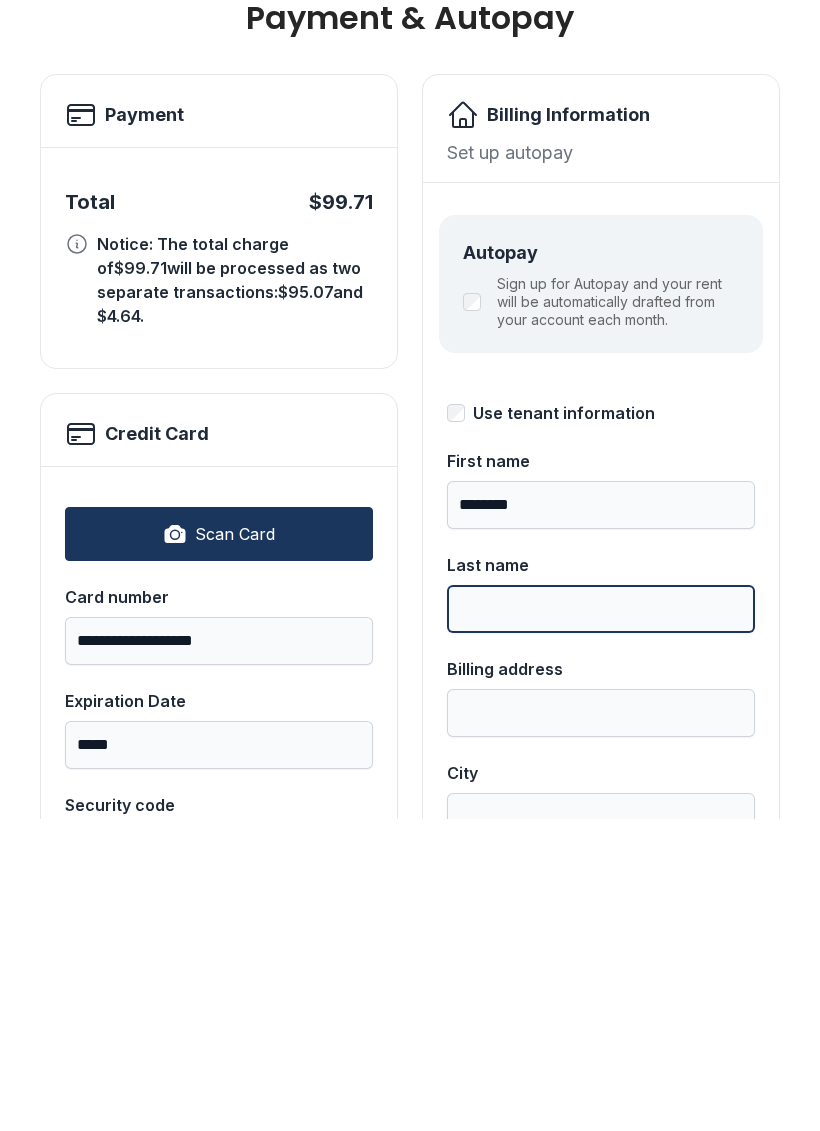 click on "Last name" at bounding box center (601, 921) 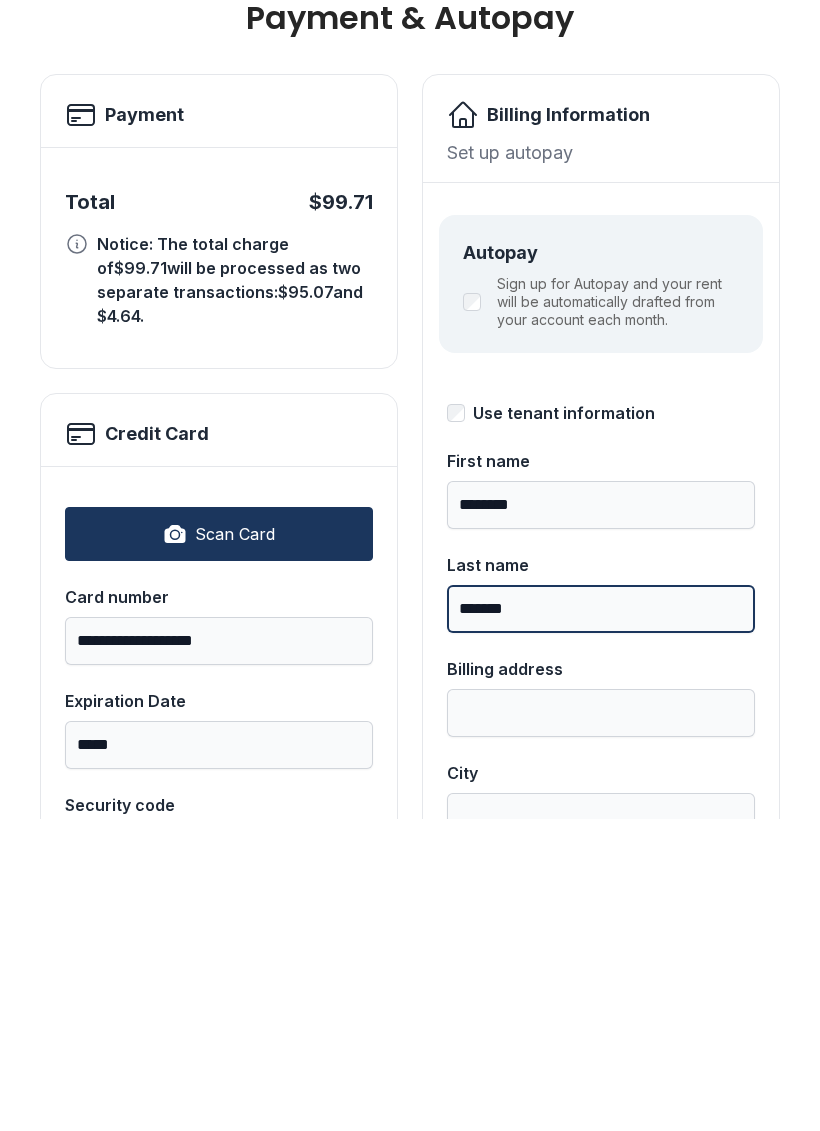 type on "*******" 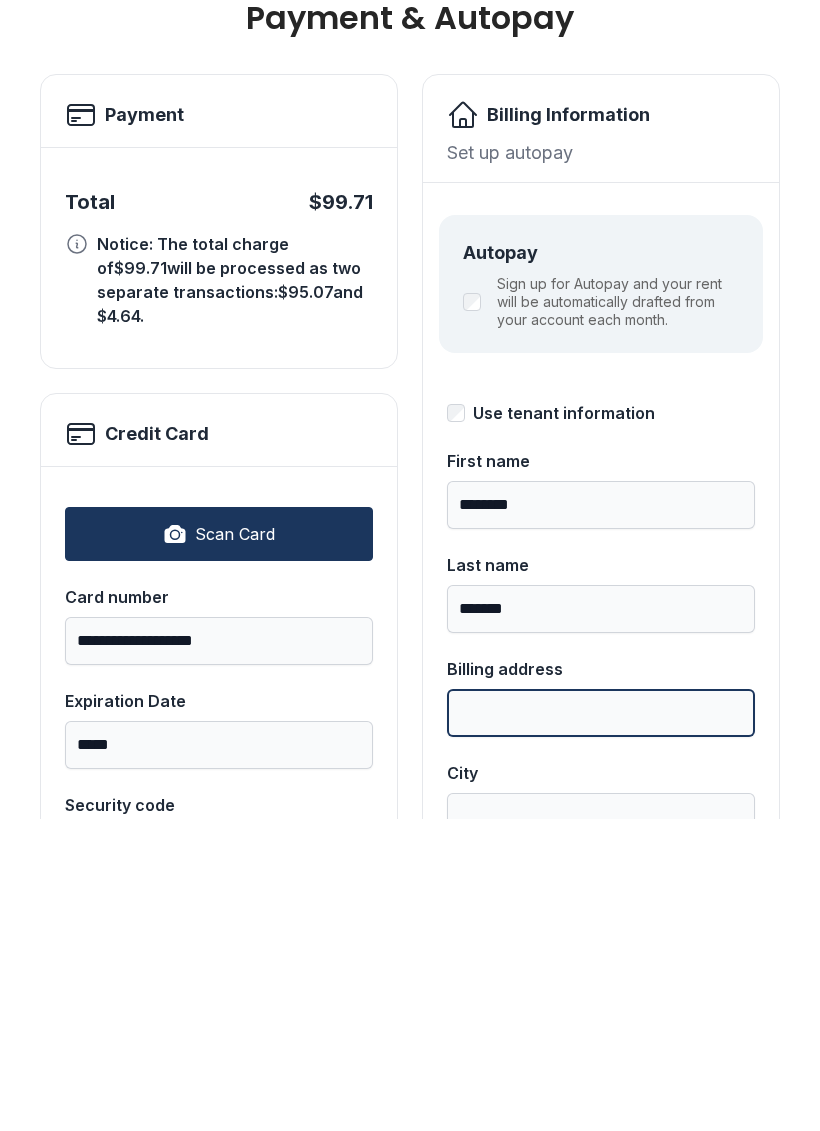 click on "Billing address" at bounding box center [601, 1025] 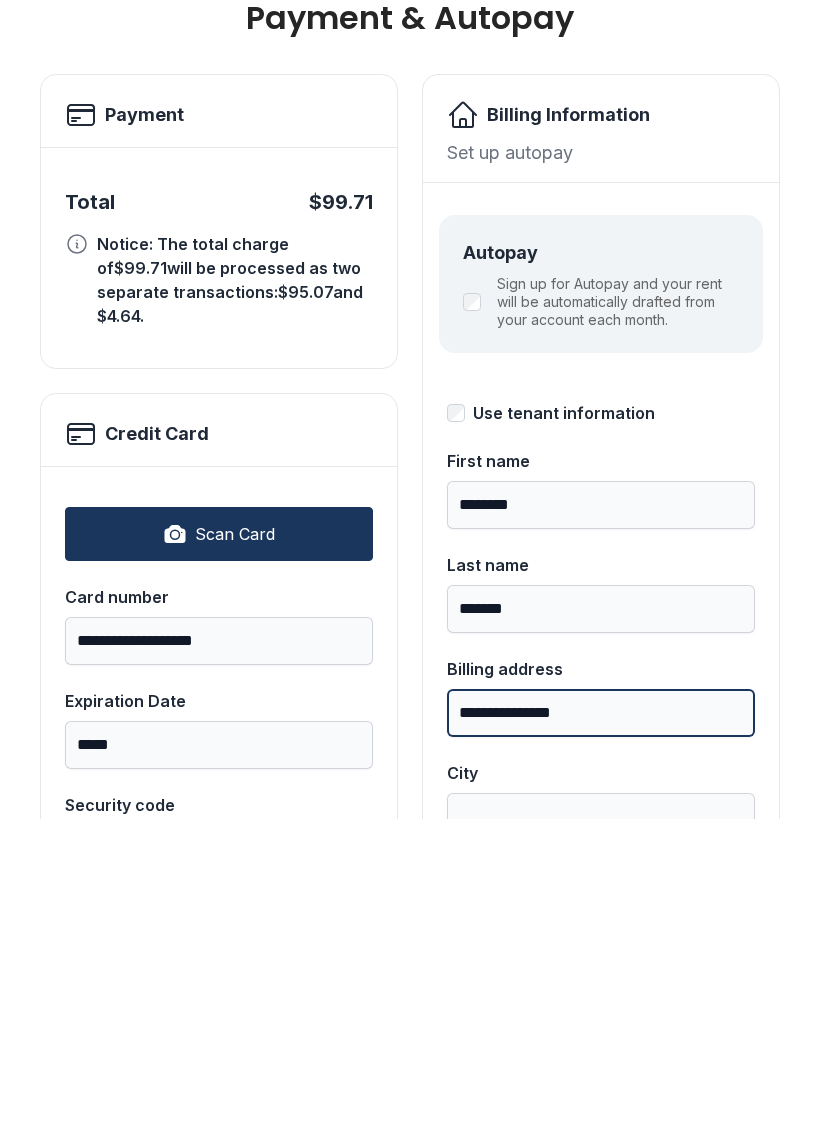 type on "**********" 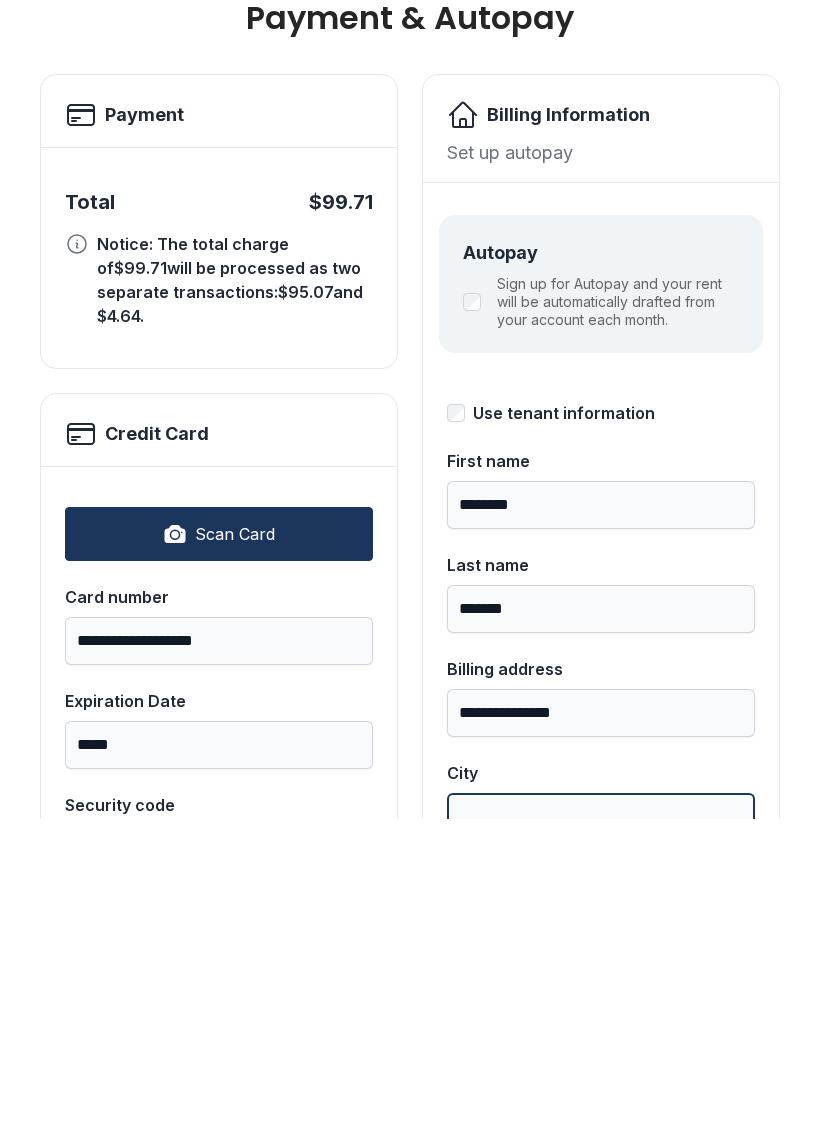 click on "City" at bounding box center (601, 1129) 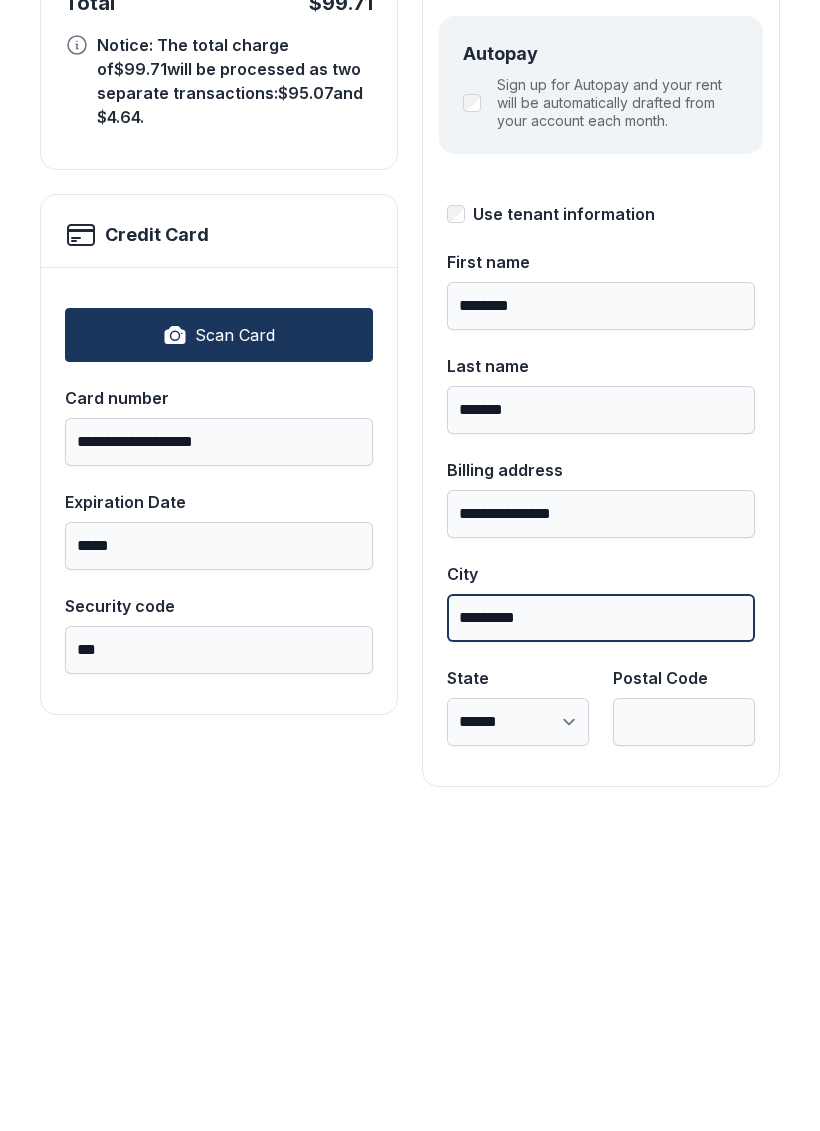 scroll, scrollTop: 218, scrollLeft: 0, axis: vertical 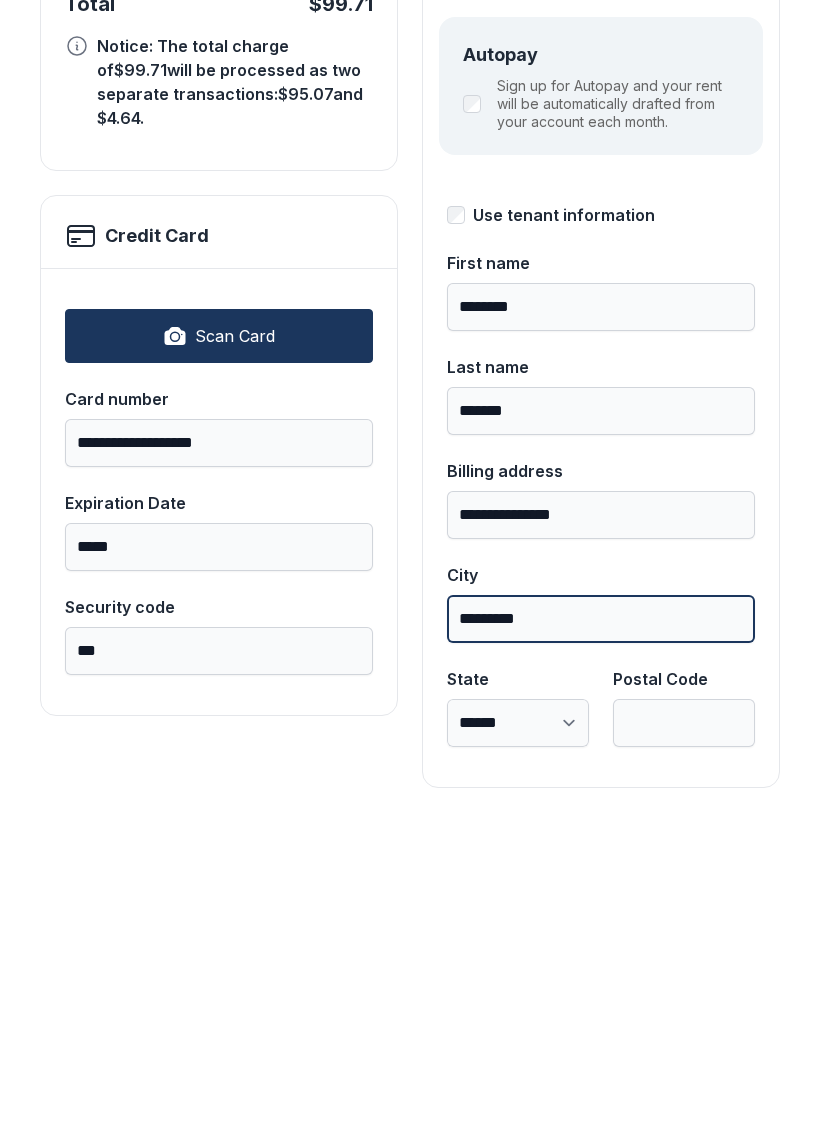 type on "*********" 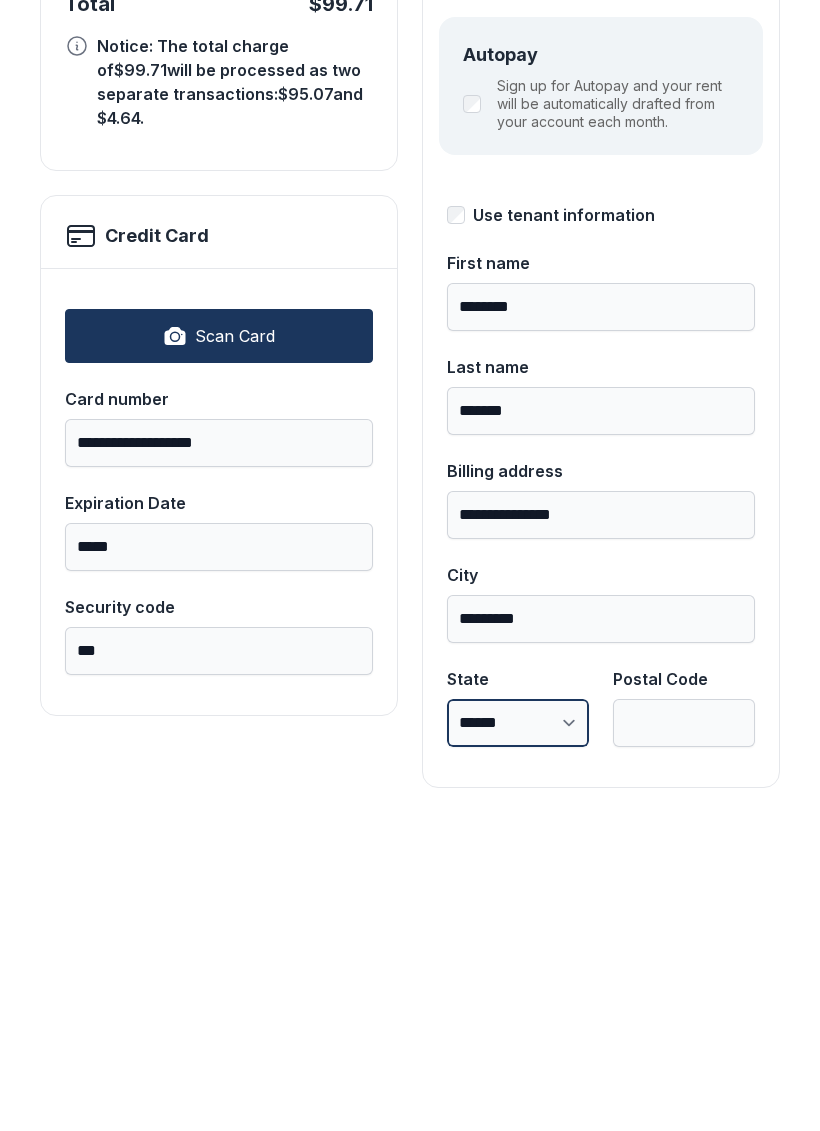 click on "**********" at bounding box center (518, 1035) 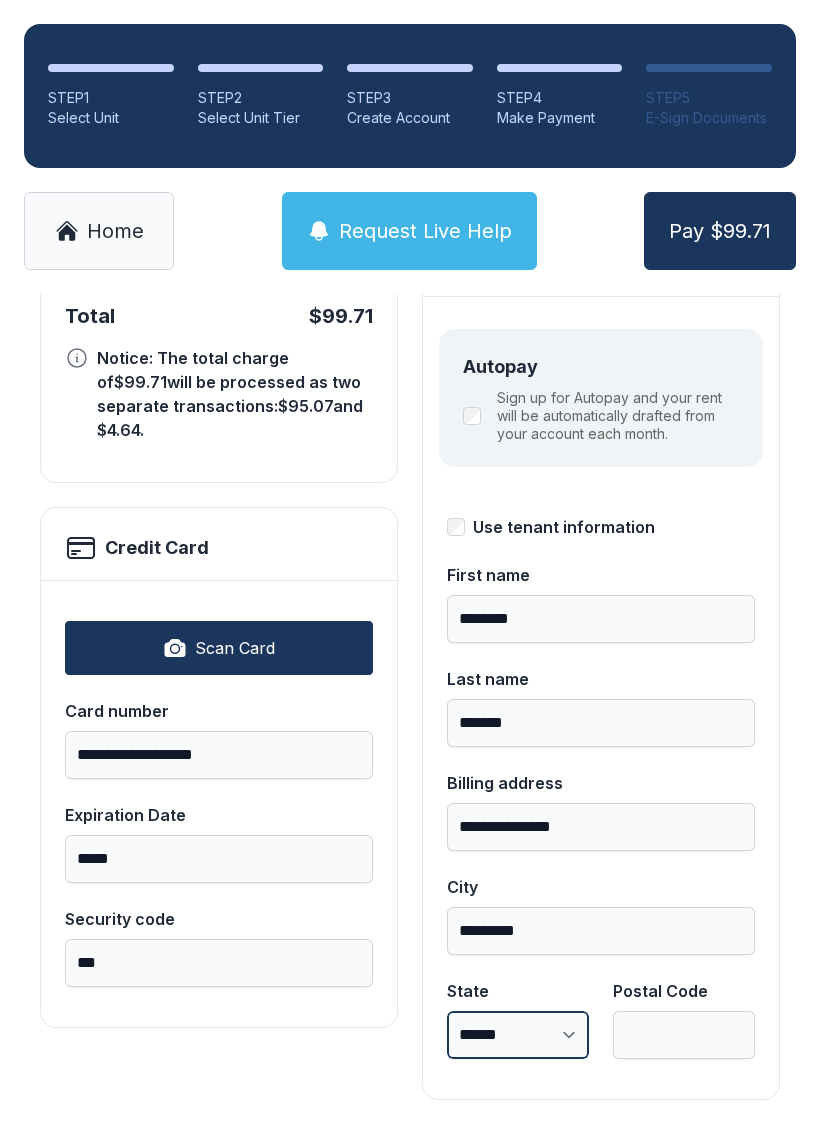 select on "**" 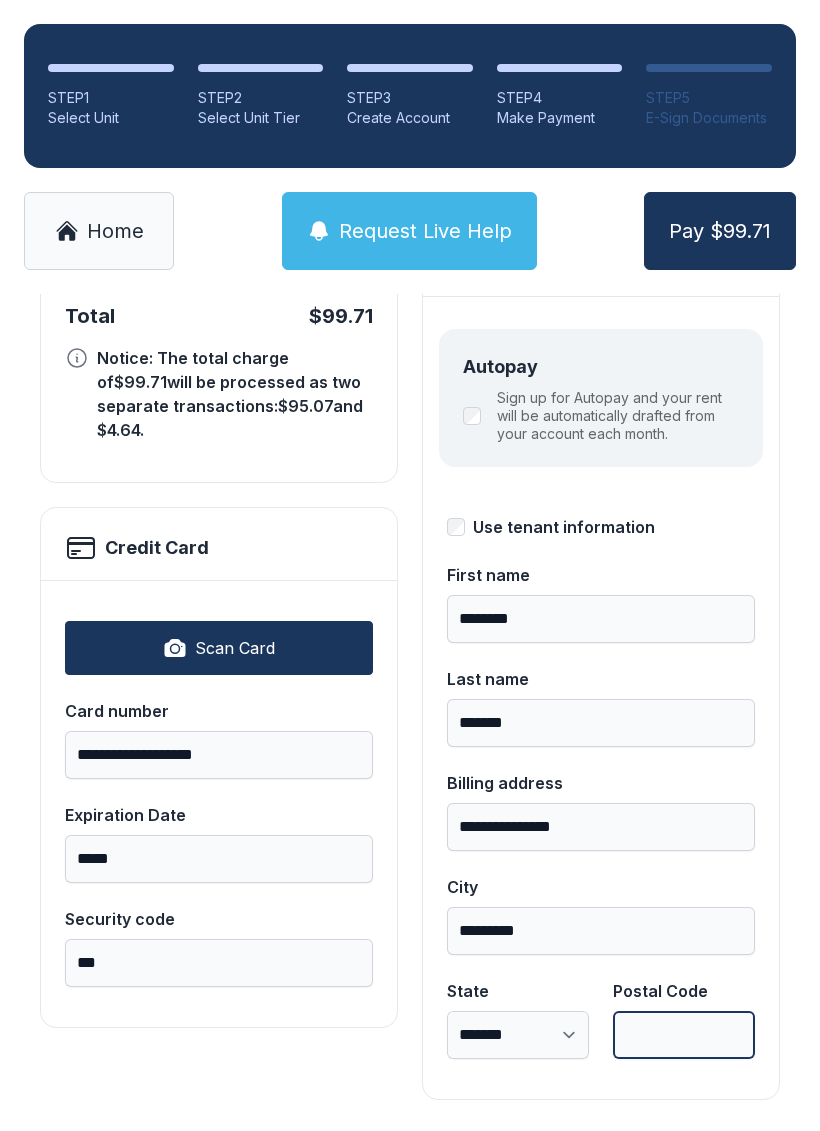 click on "Postal Code" at bounding box center [684, 1035] 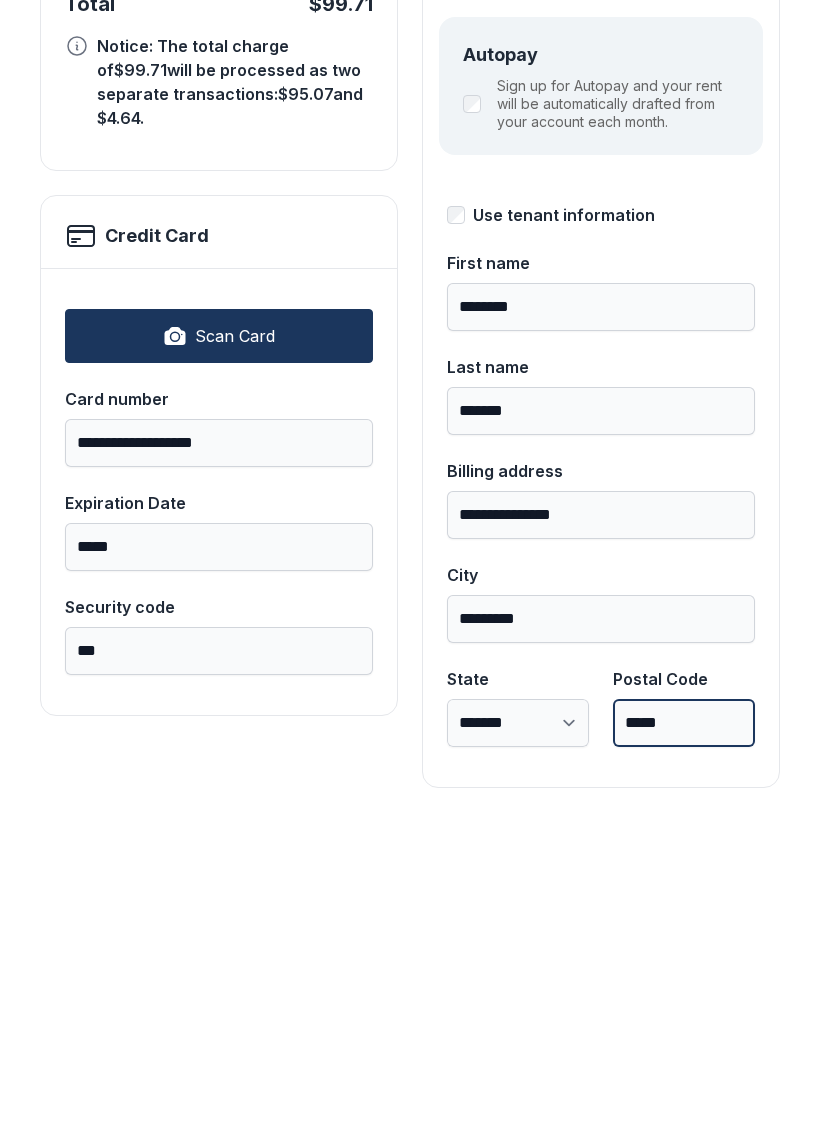 type on "*****" 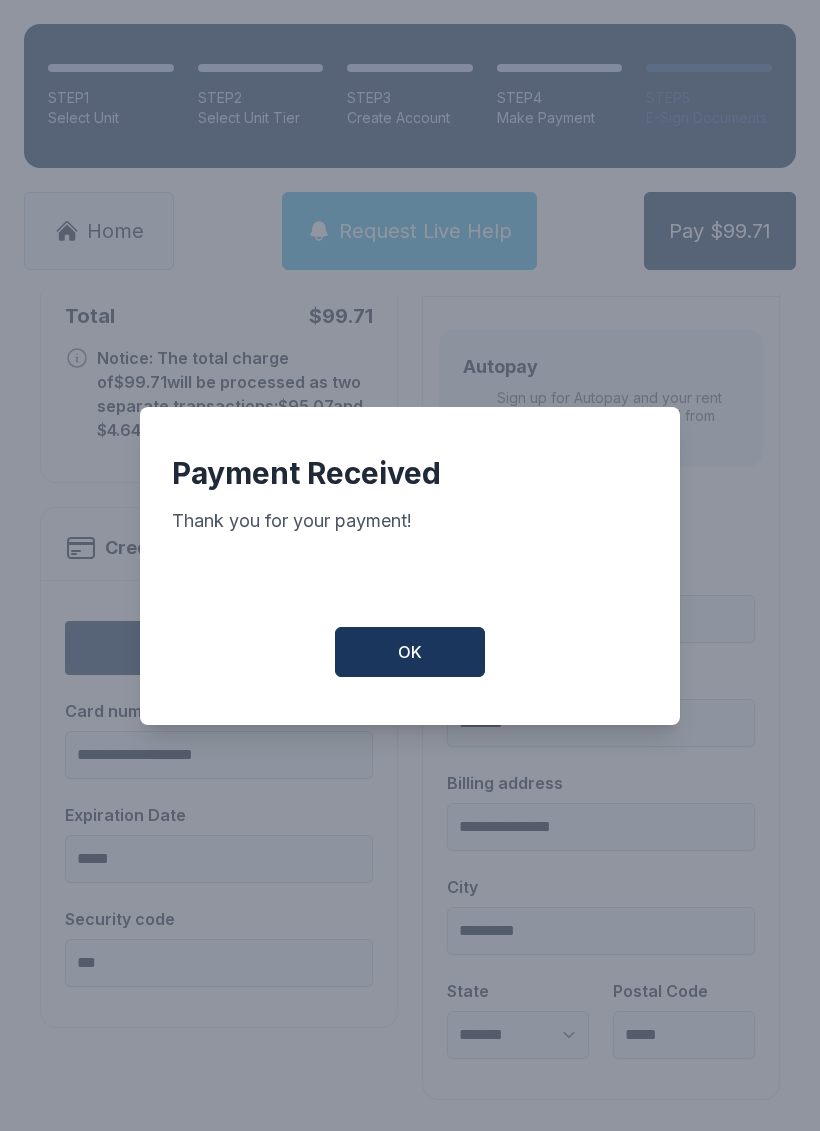 click on "OK" at bounding box center [410, 652] 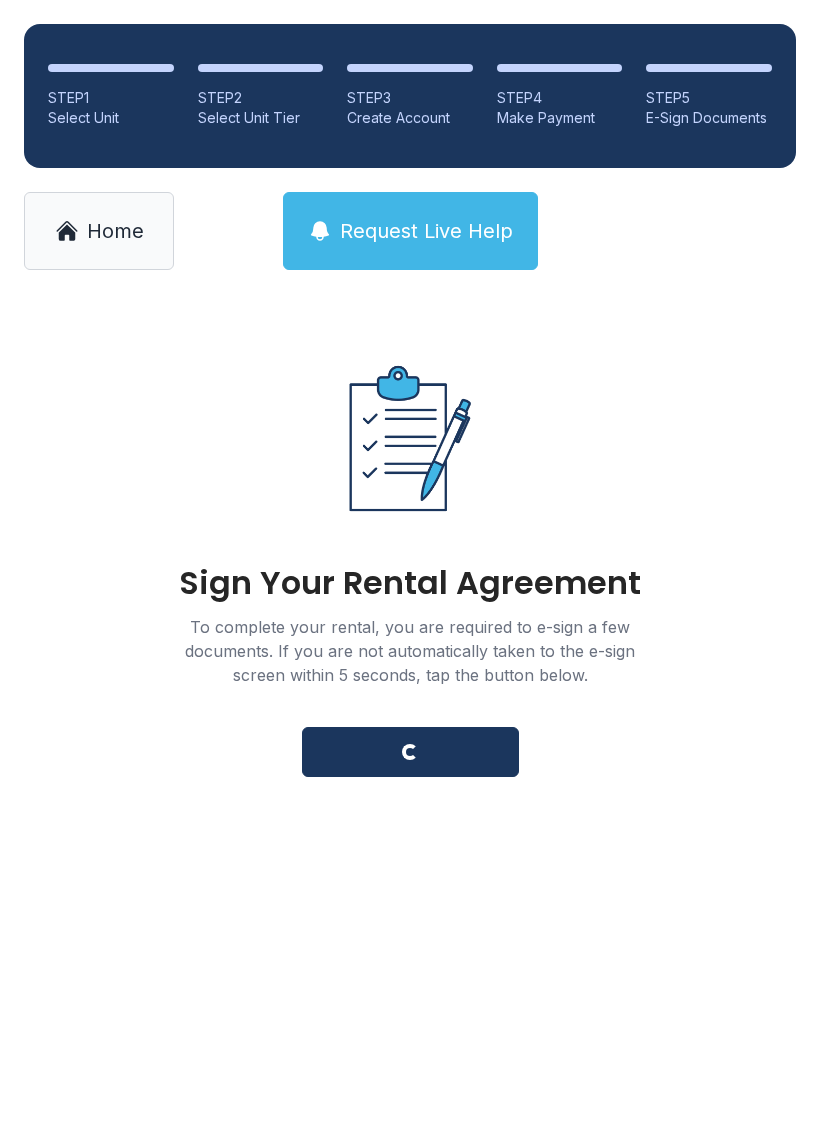 scroll, scrollTop: 0, scrollLeft: 0, axis: both 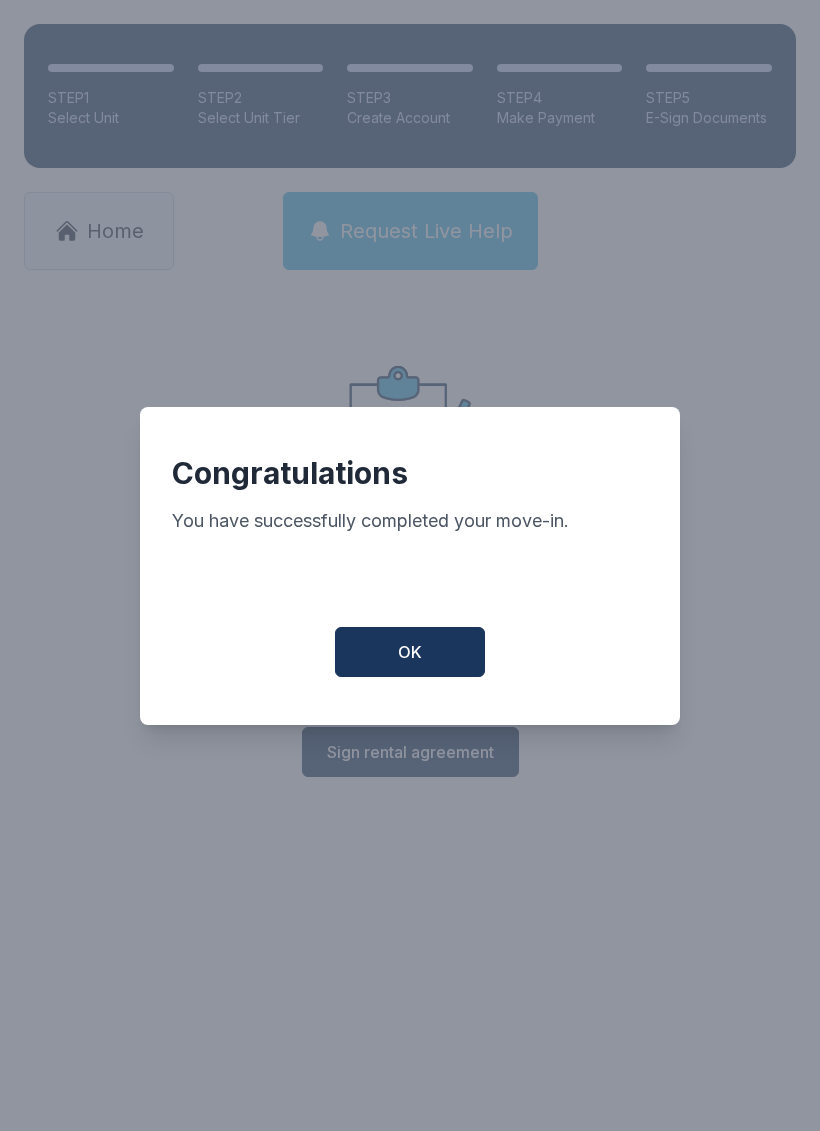 click on "OK" at bounding box center (410, 652) 